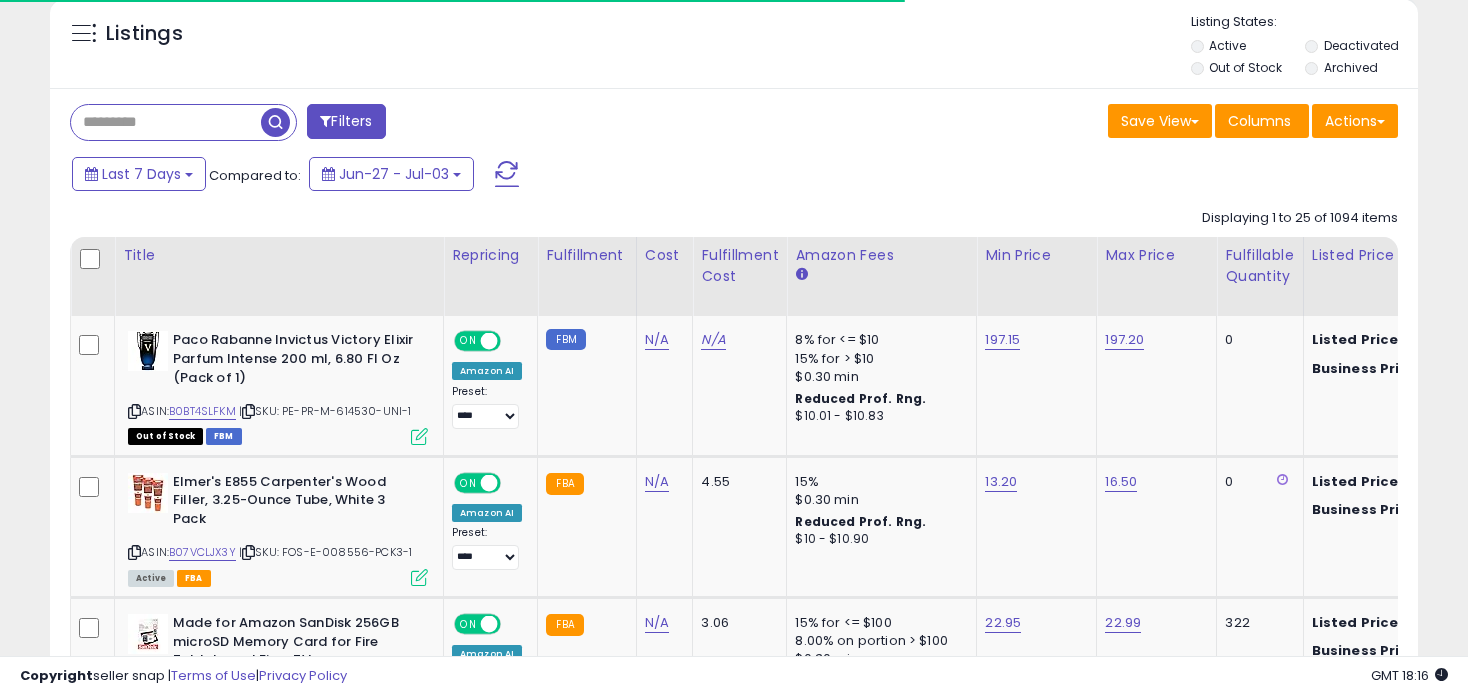 scroll, scrollTop: 199, scrollLeft: 0, axis: vertical 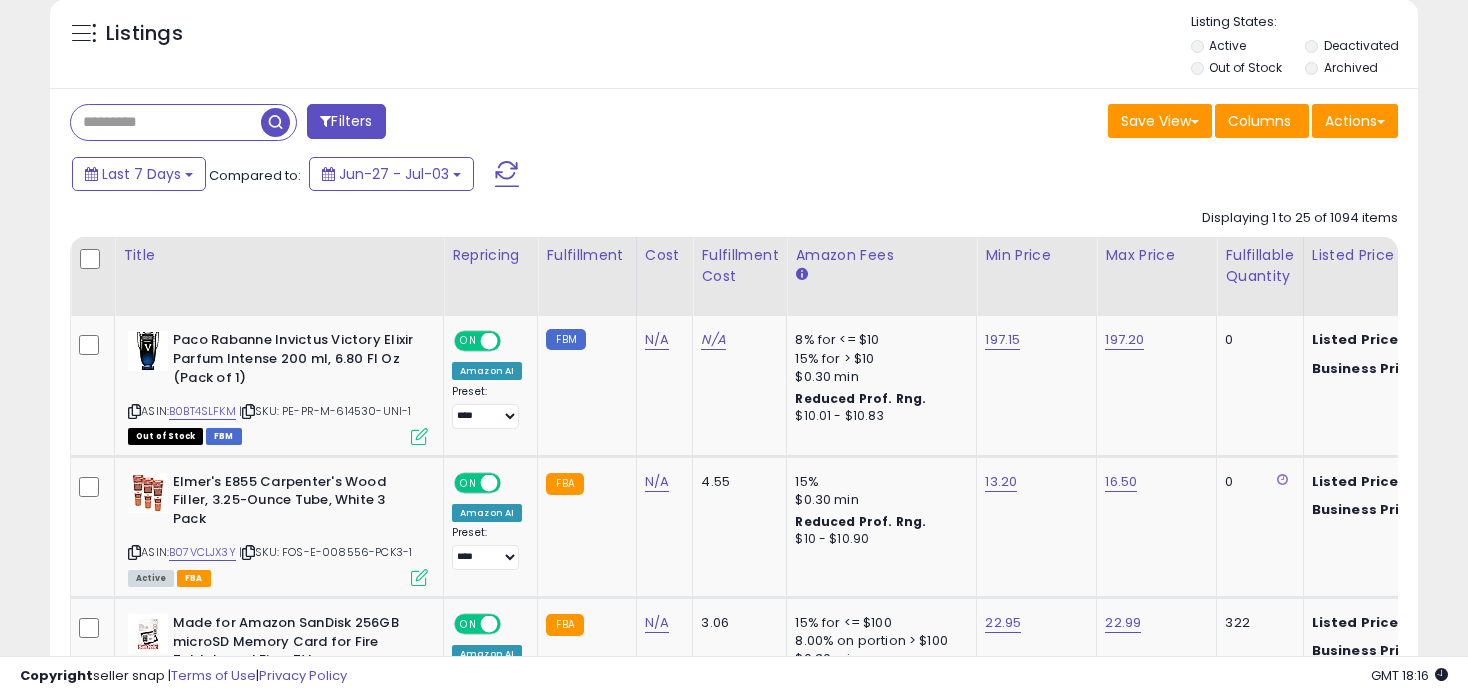 click on "Deactivated" at bounding box center [1360, 48] 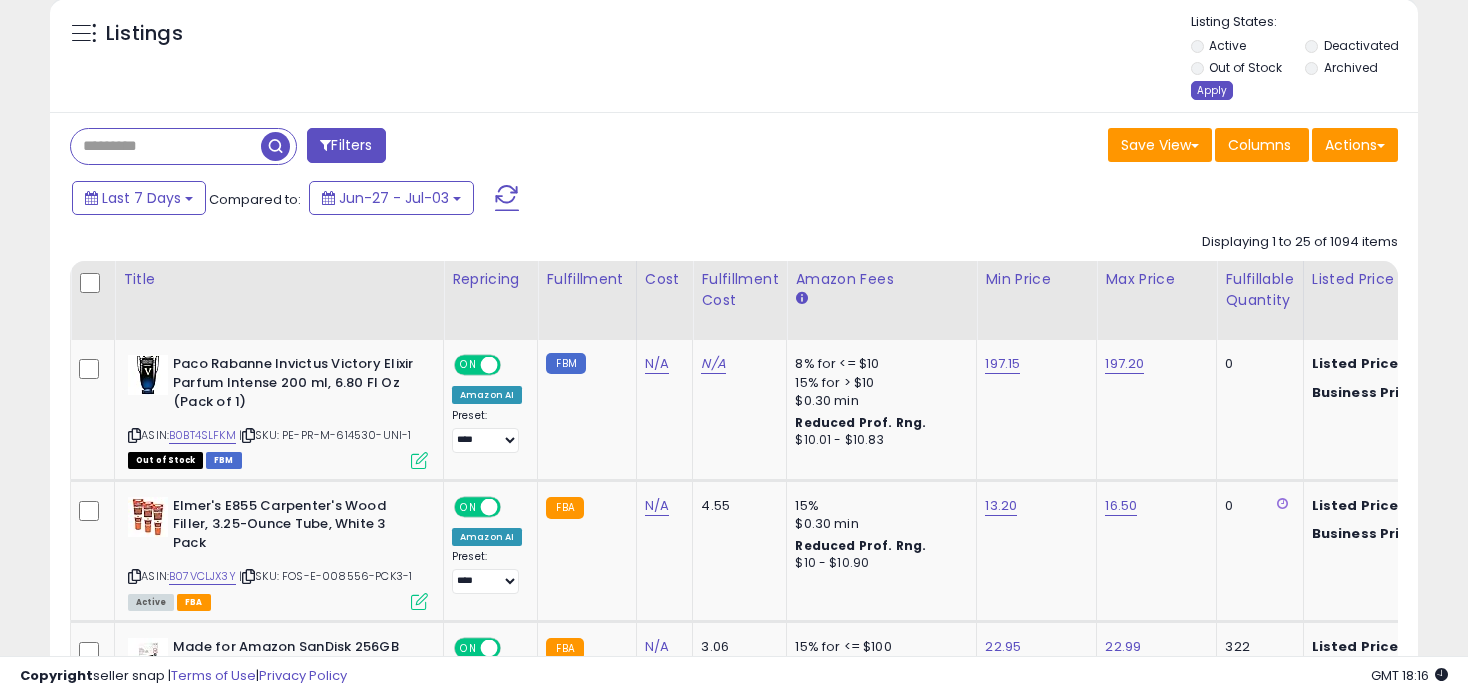 click on "Apply" at bounding box center (1212, 90) 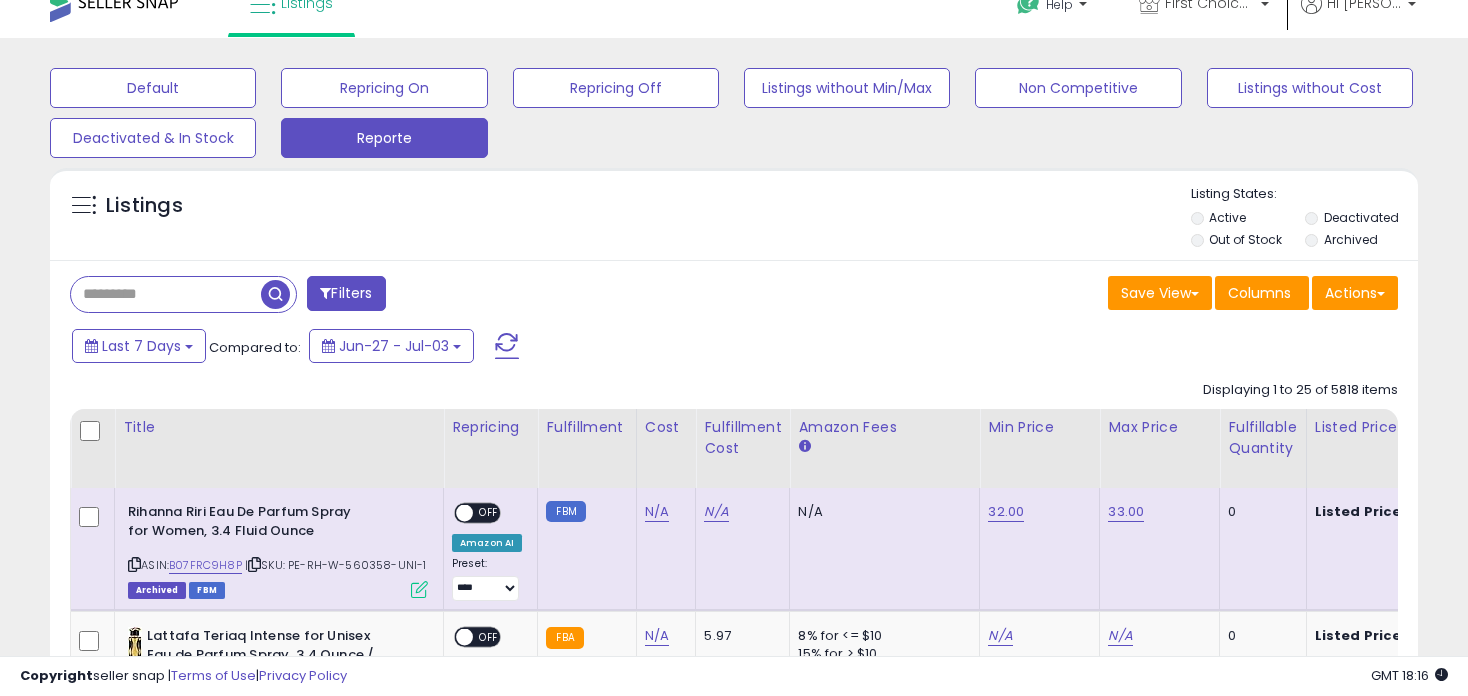 scroll, scrollTop: 0, scrollLeft: 0, axis: both 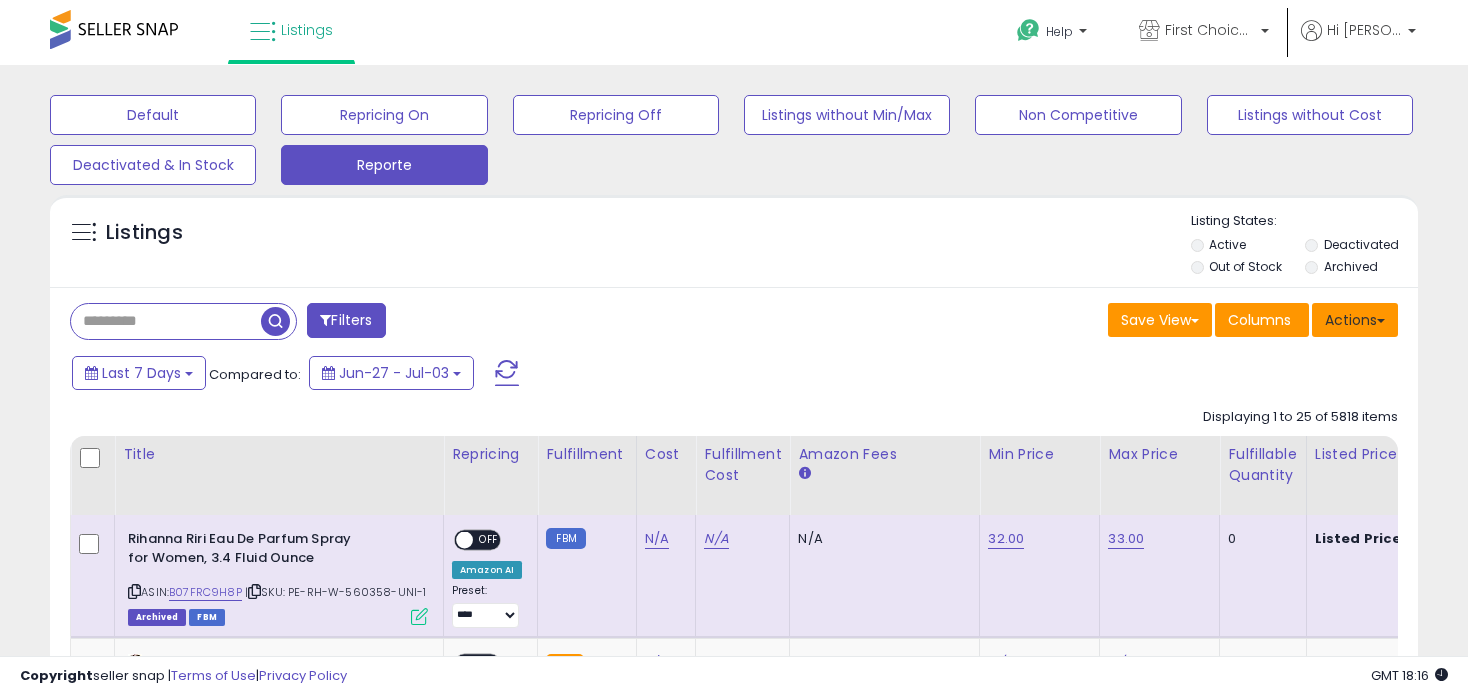 click on "Actions" at bounding box center [1355, 320] 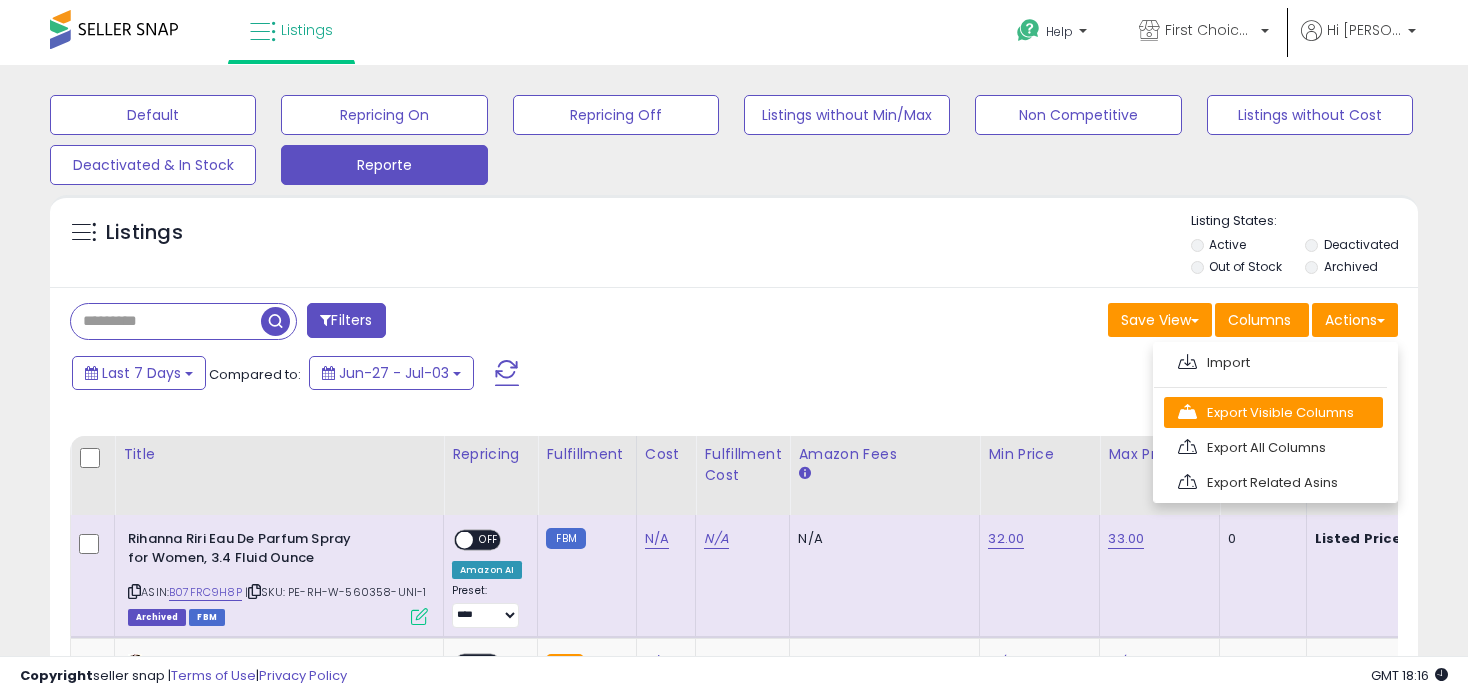 click on "Export Visible Columns" at bounding box center (1273, 412) 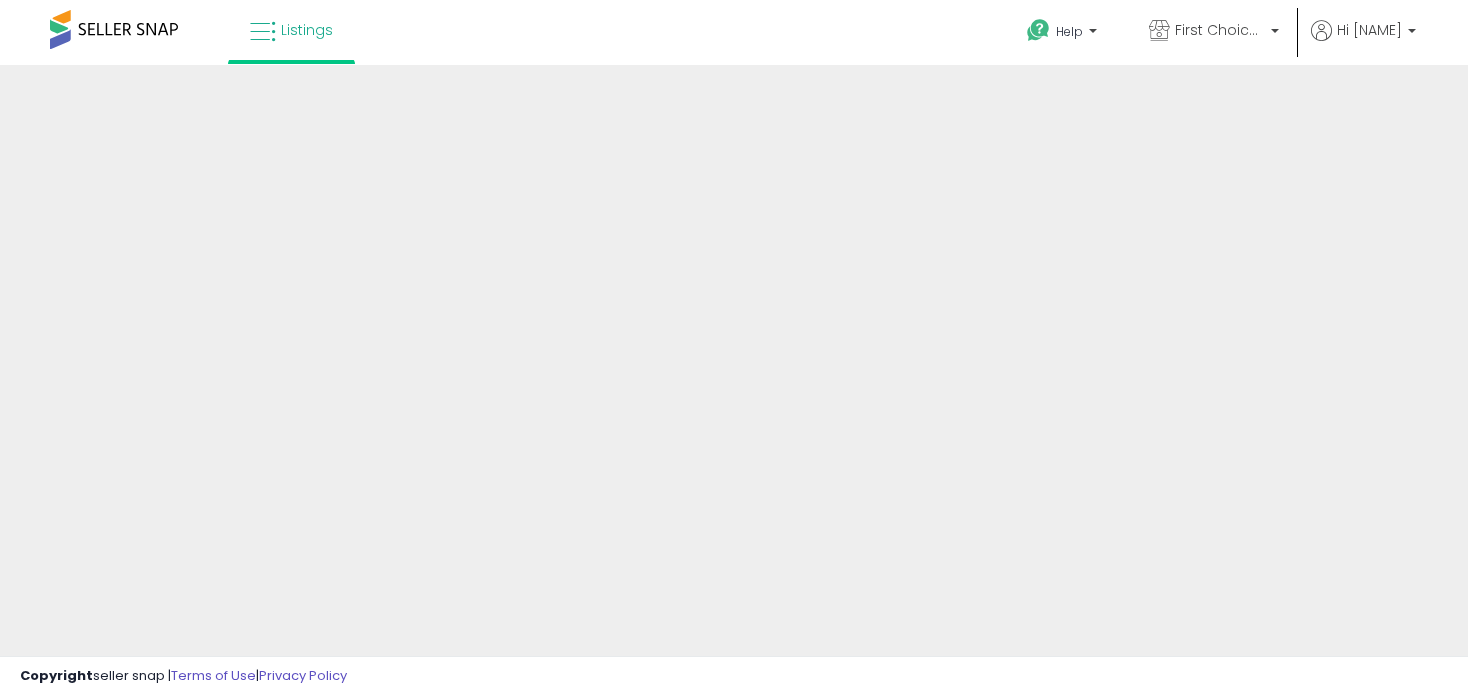 scroll, scrollTop: 0, scrollLeft: 0, axis: both 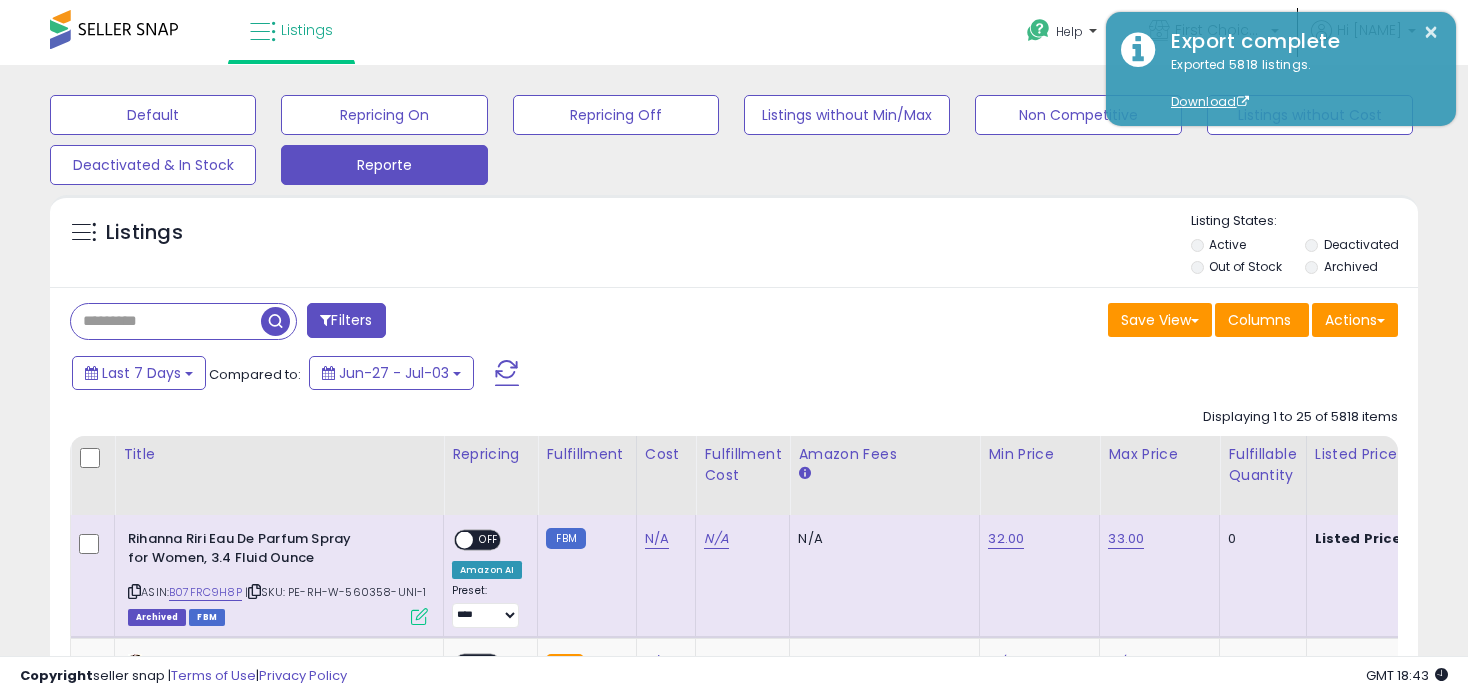 click at bounding box center [166, 321] 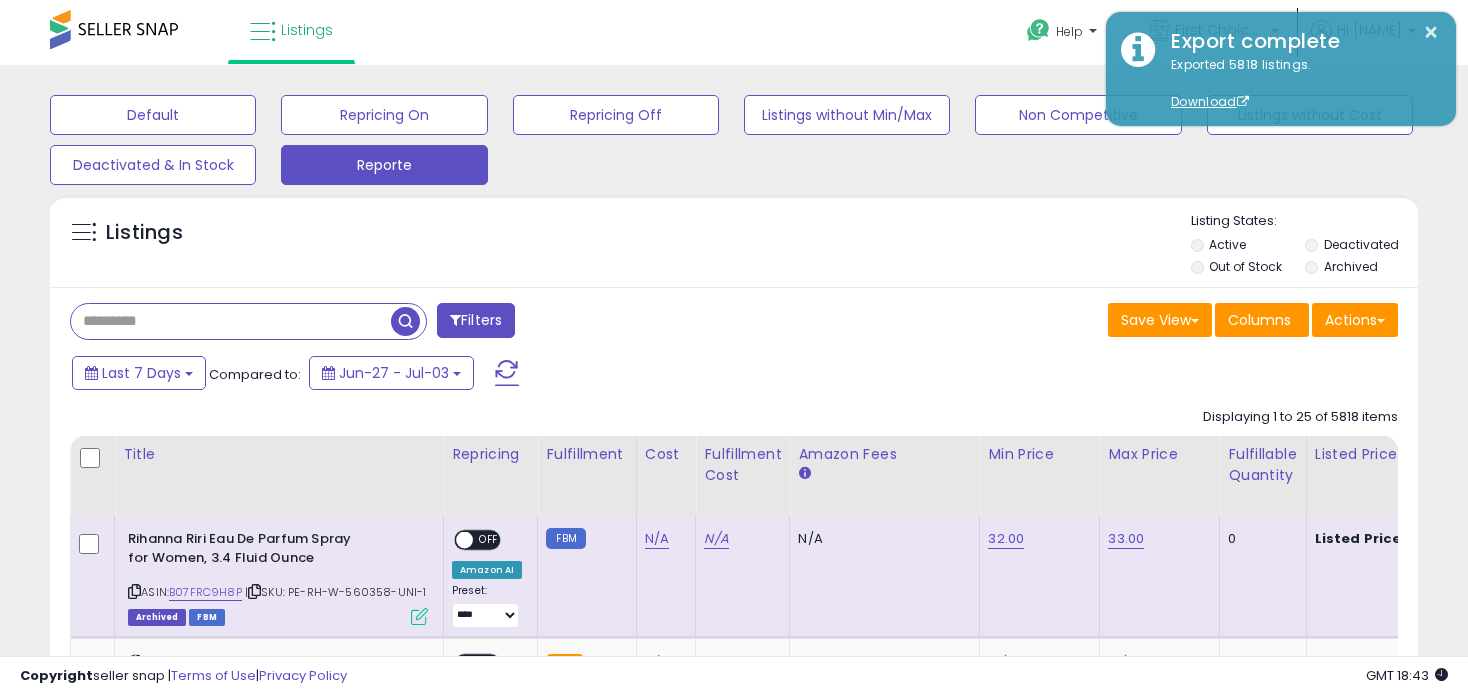 paste on "**********" 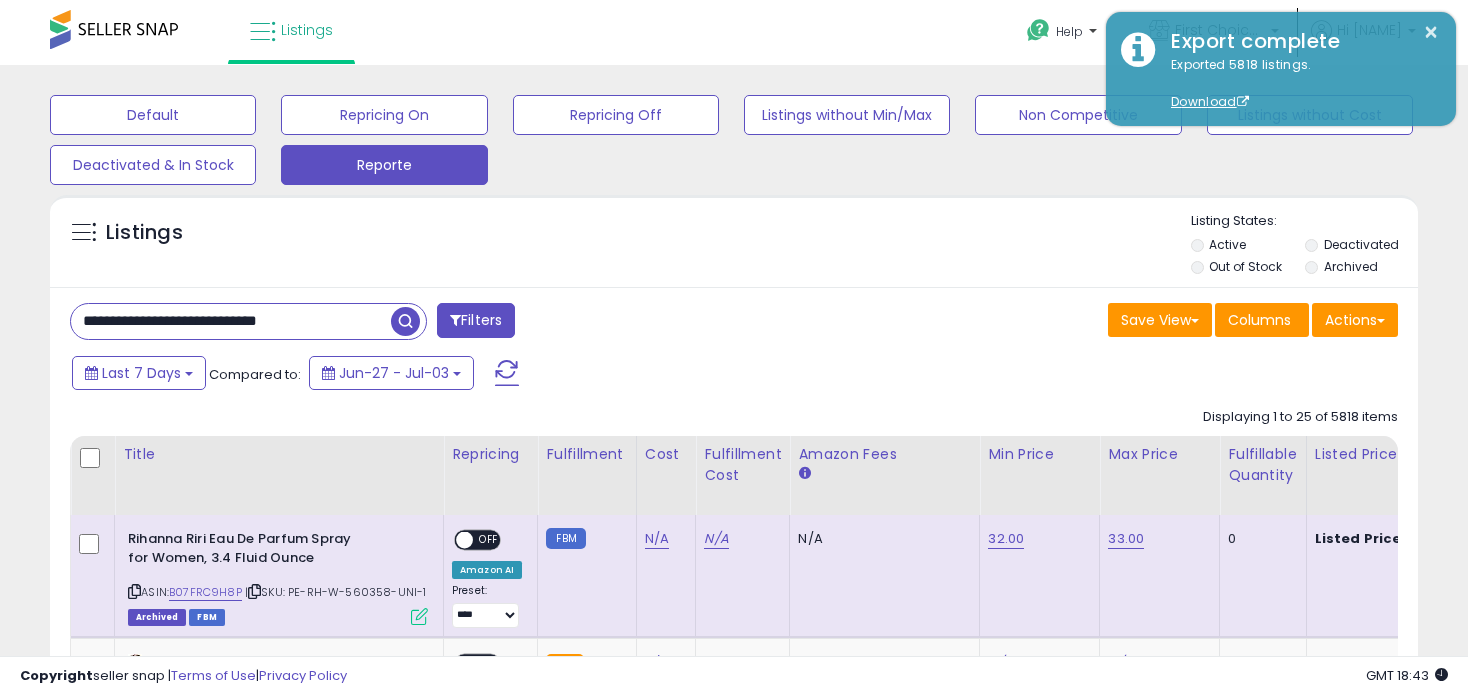 type on "**********" 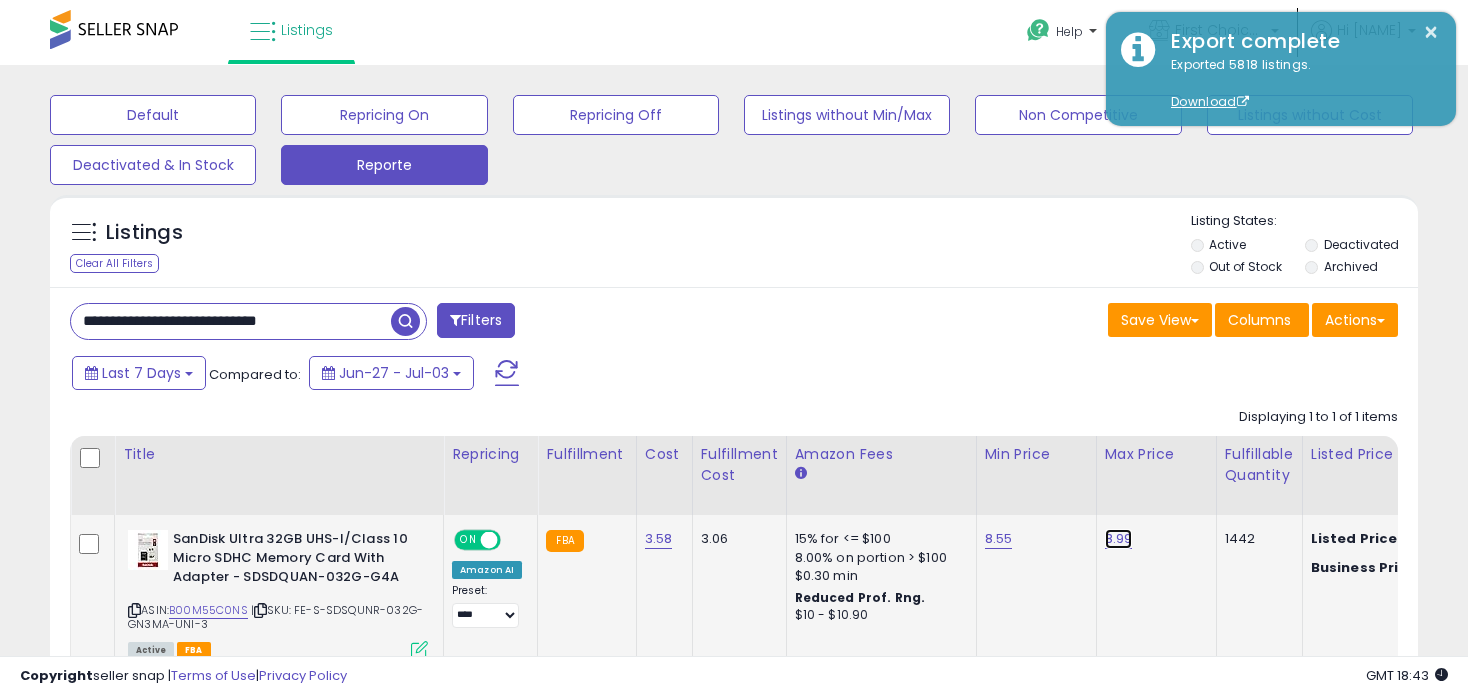 click on "8.99" at bounding box center [1119, 539] 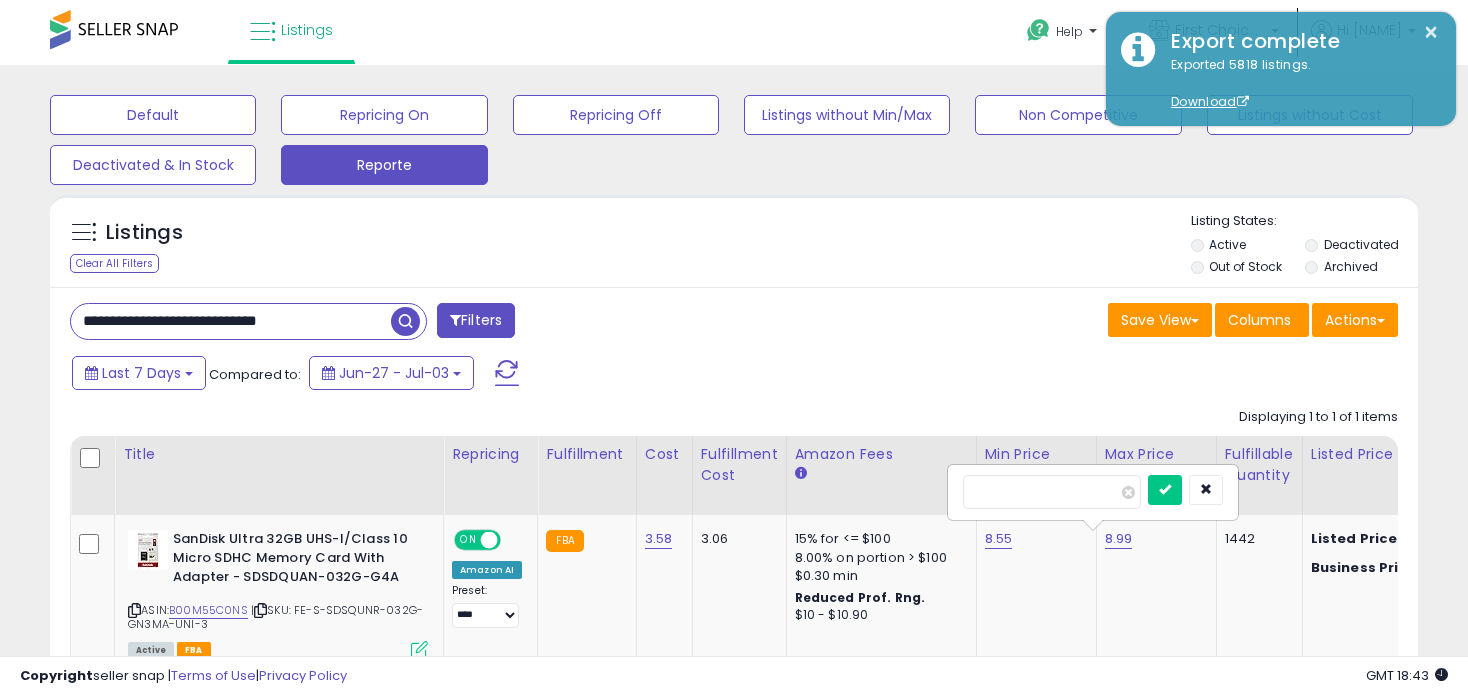 drag, startPoint x: 1013, startPoint y: 483, endPoint x: 875, endPoint y: 493, distance: 138.36185 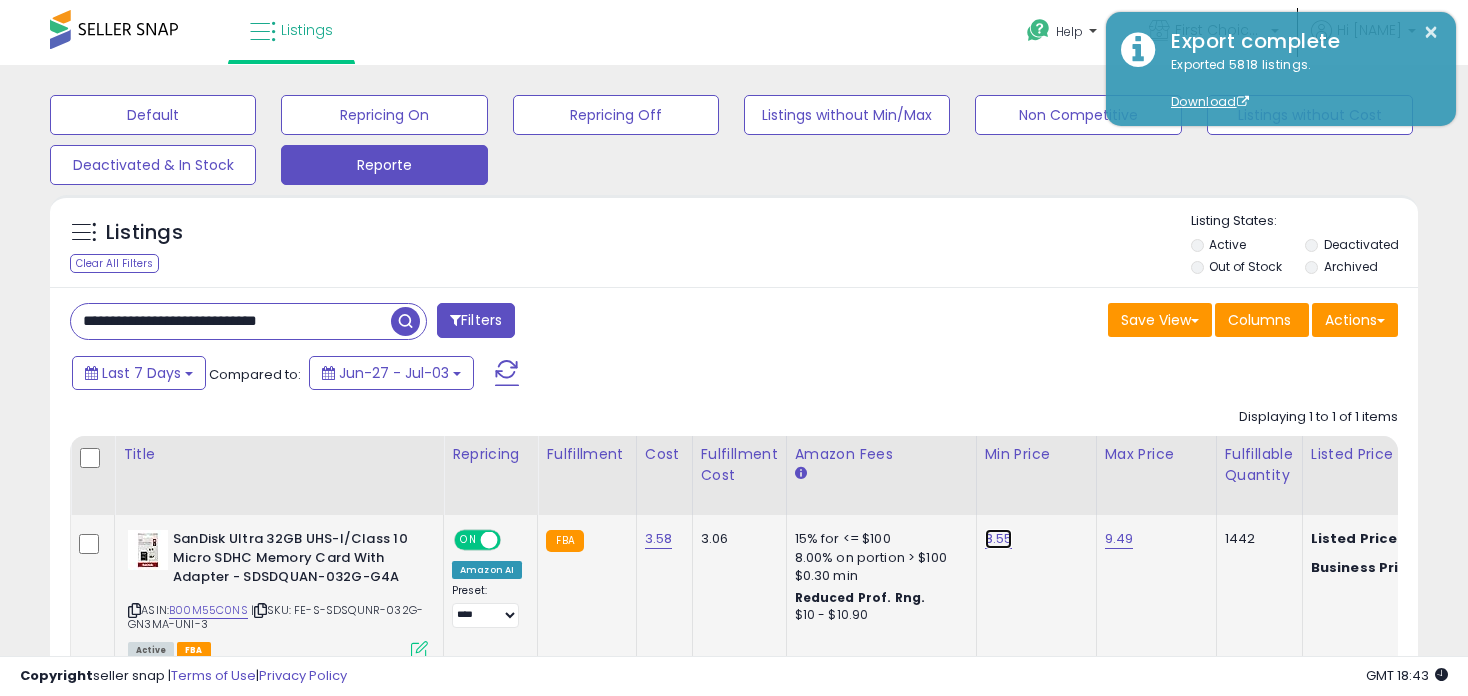 click on "8.55" at bounding box center [999, 539] 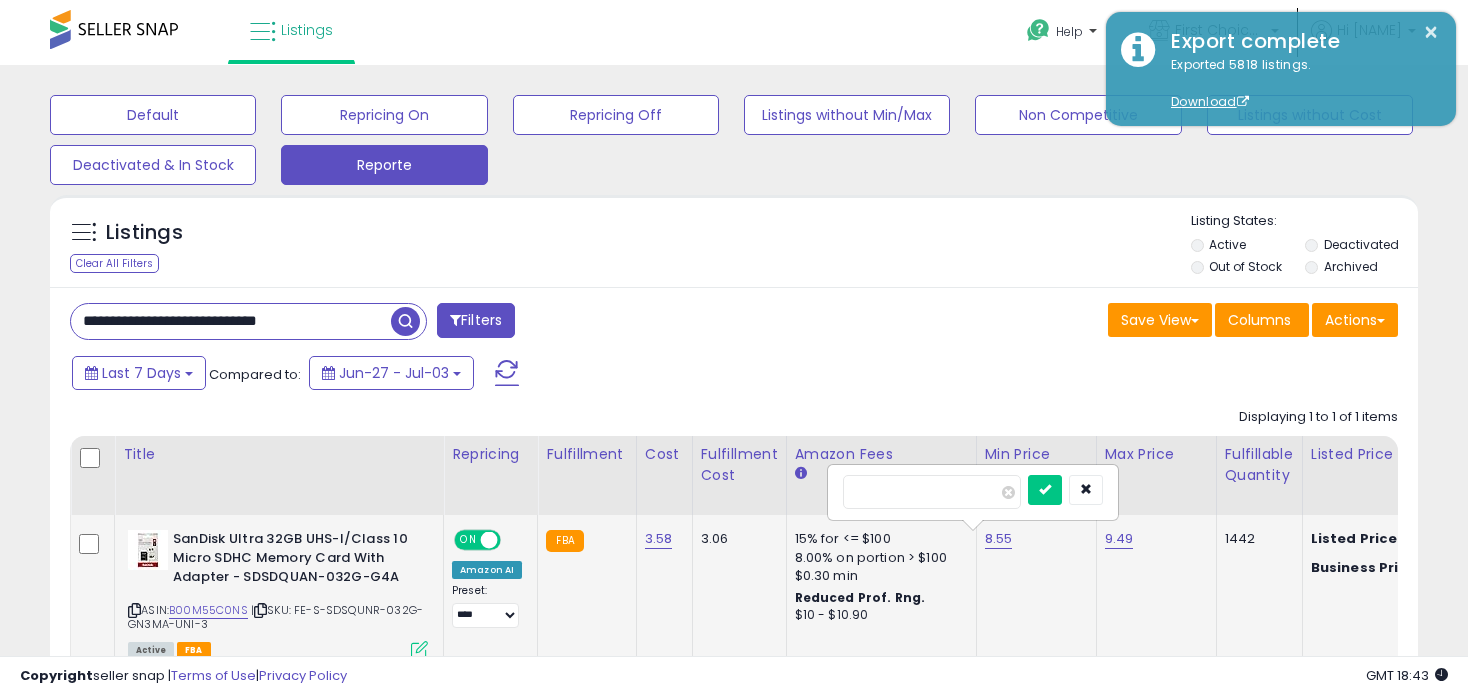 type on "****" 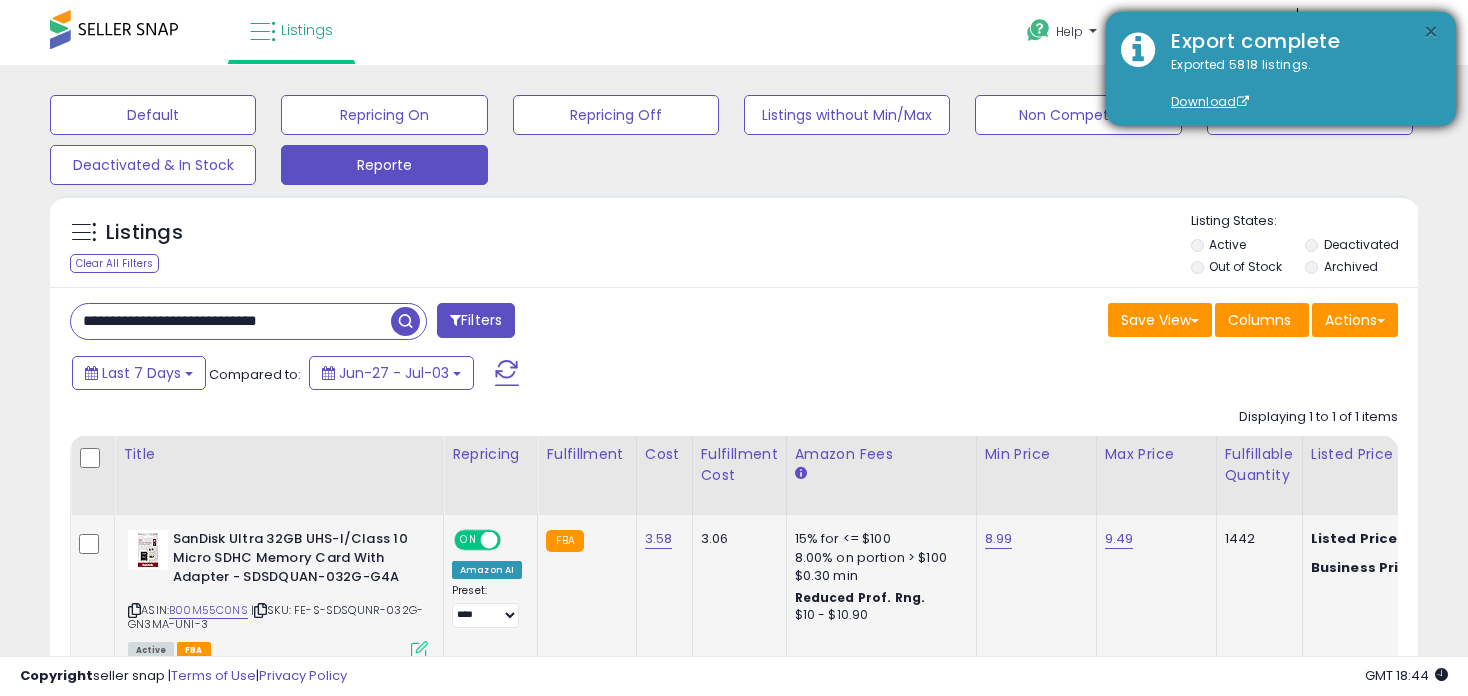 click on "×" at bounding box center [1431, 32] 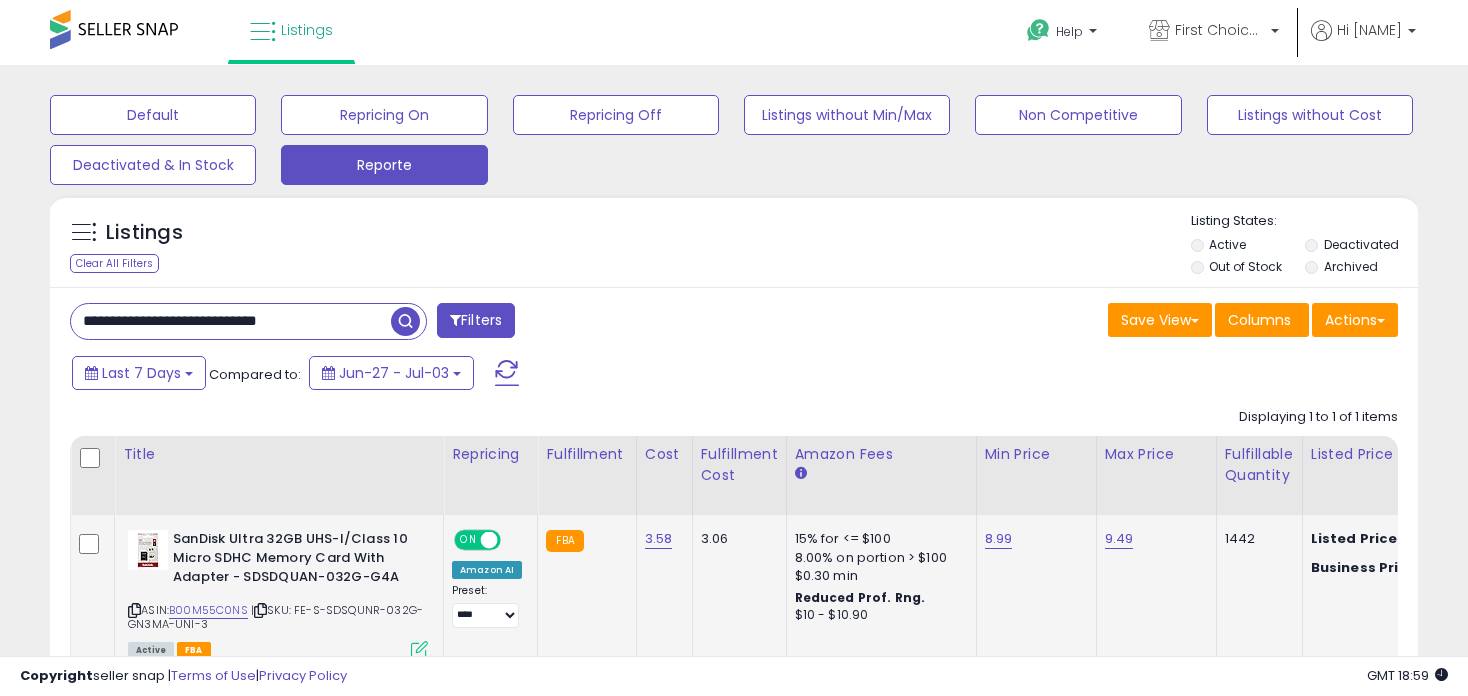drag, startPoint x: 363, startPoint y: 325, endPoint x: -53, endPoint y: 418, distance: 426.2687 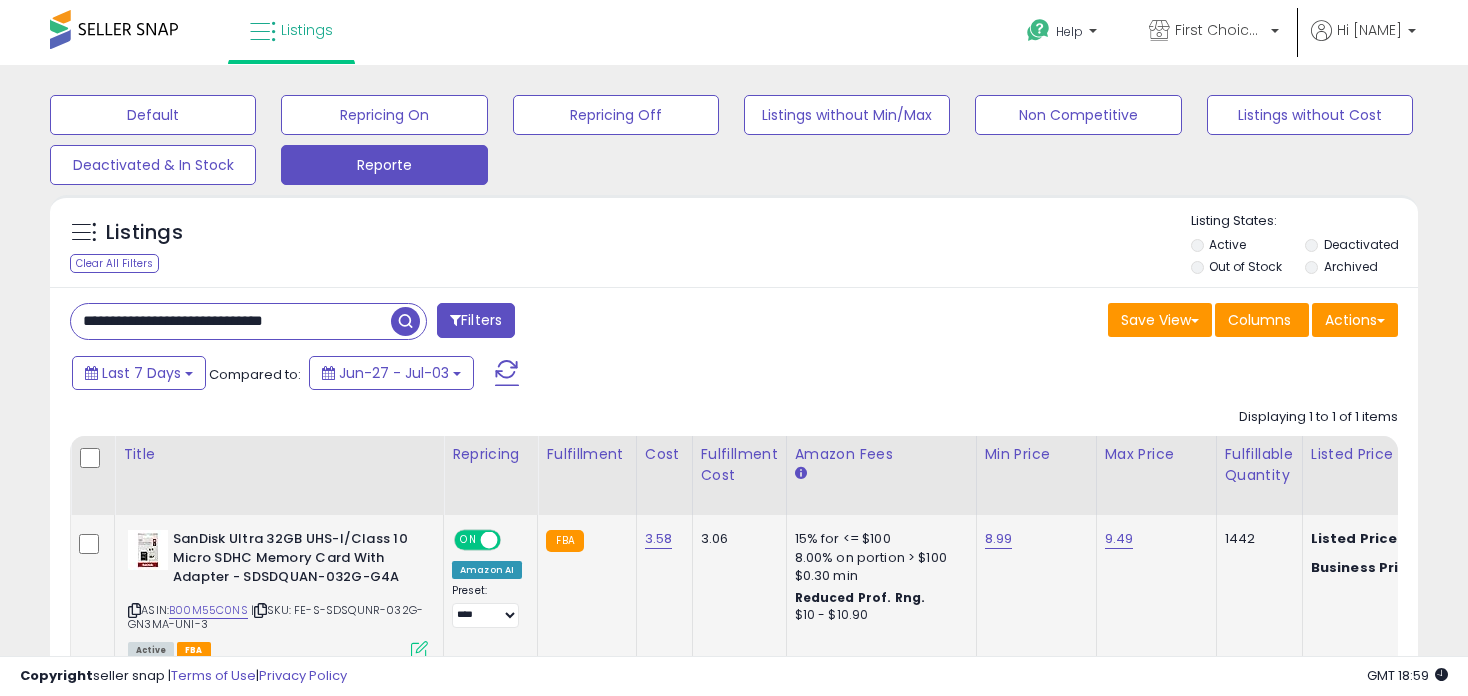 type on "**********" 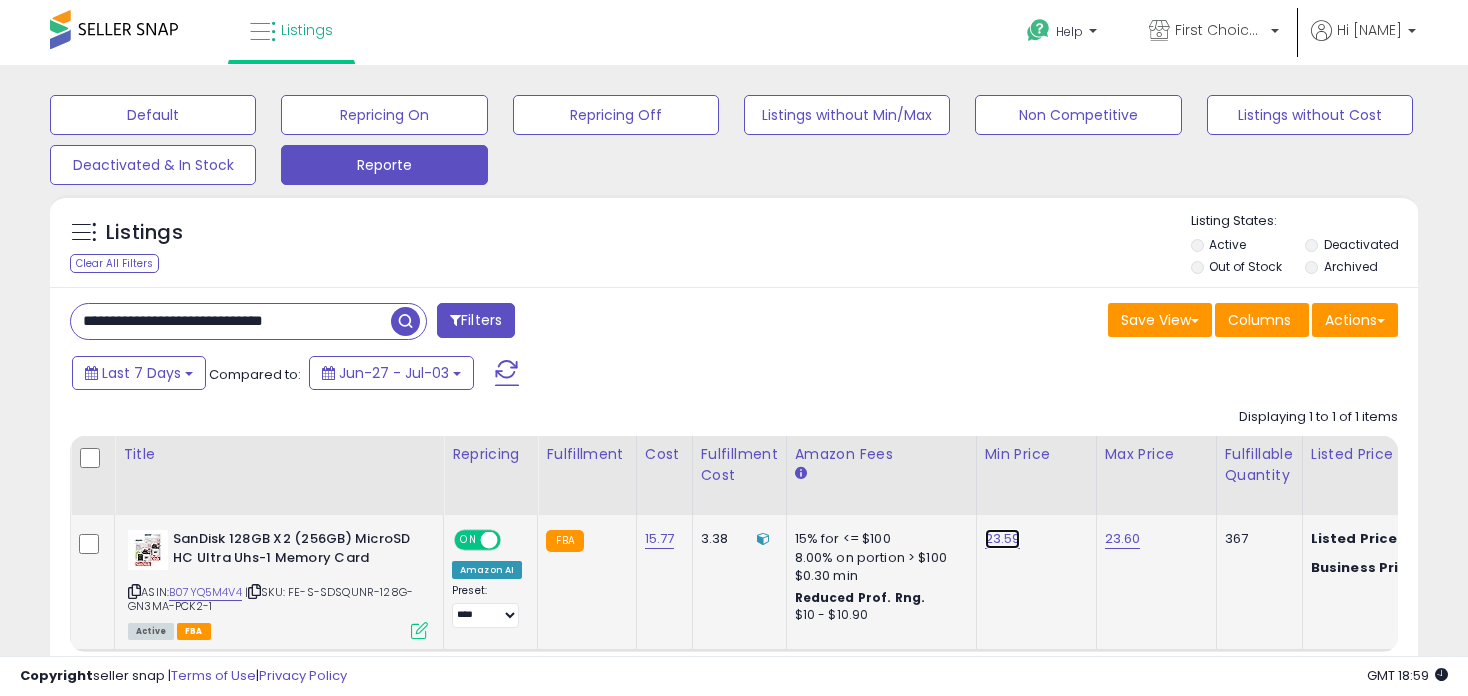 click on "23.59" at bounding box center (1003, 539) 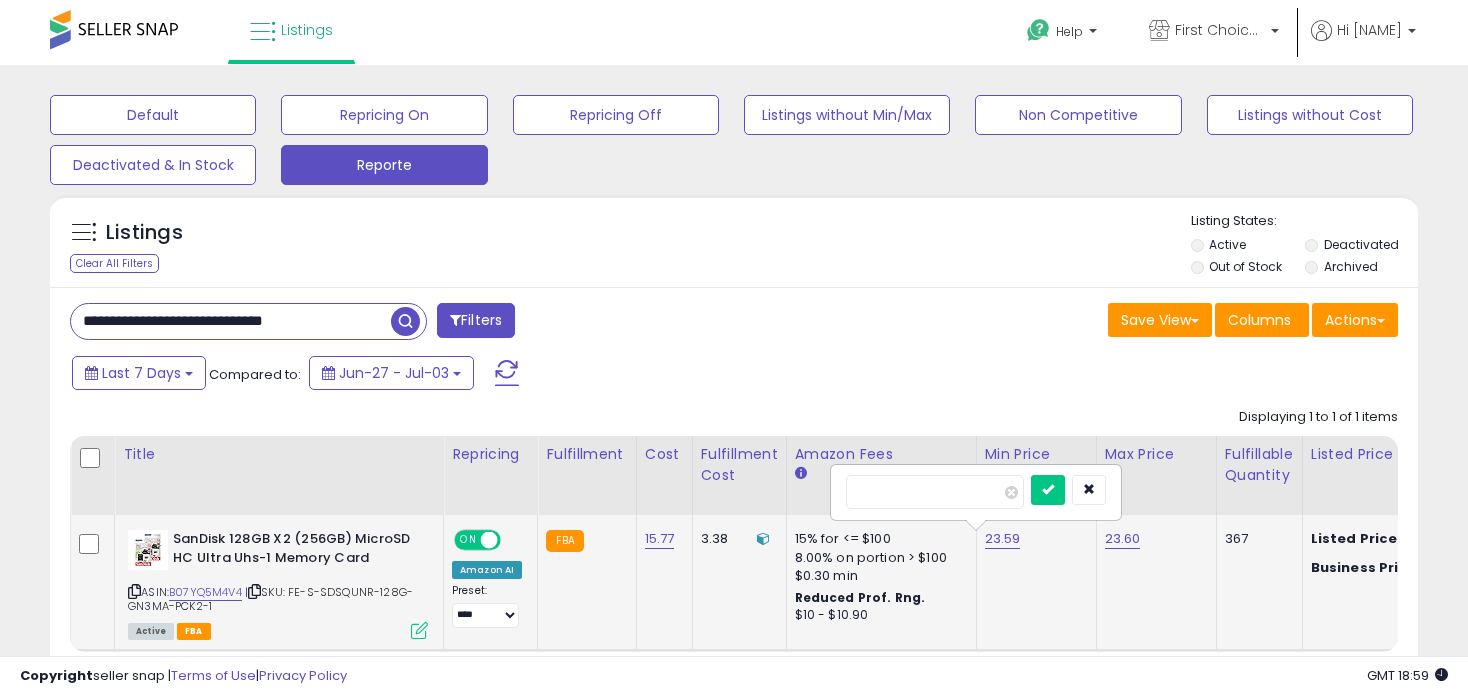 type on "*****" 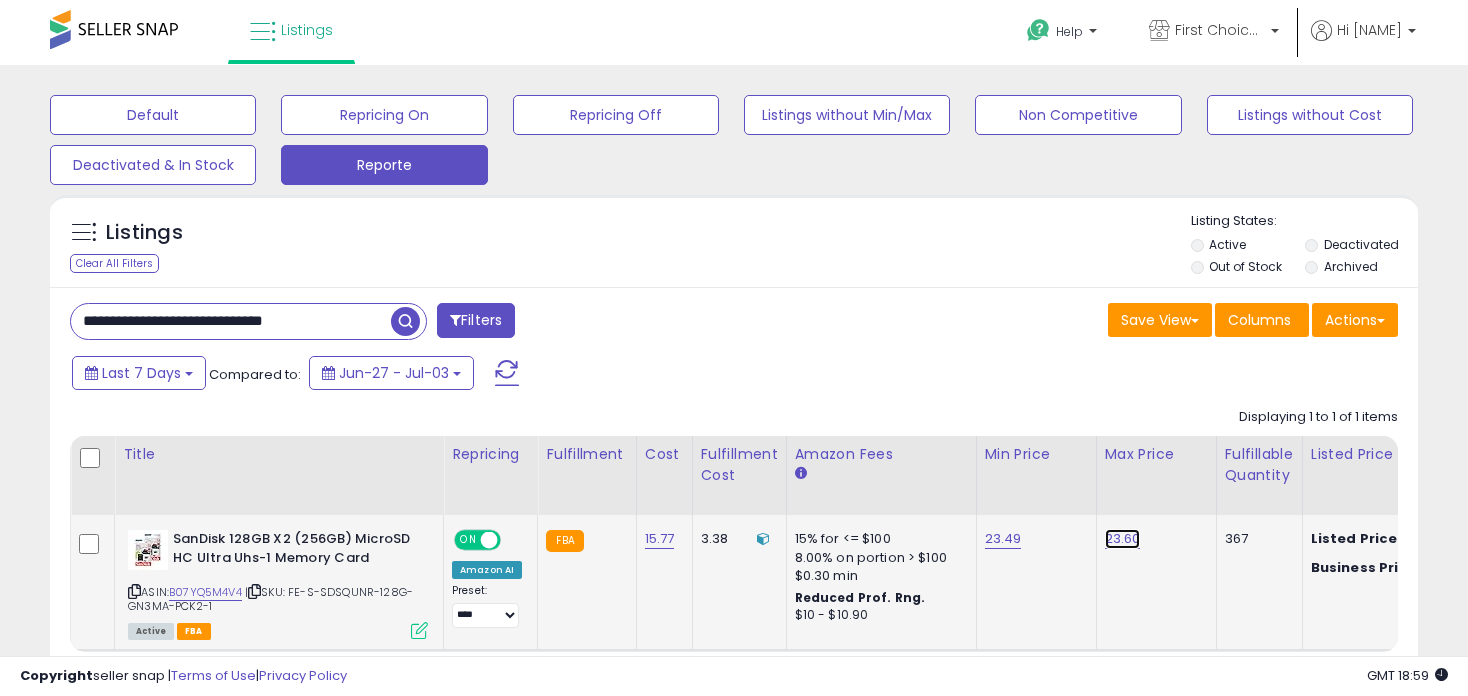 click on "23.60" at bounding box center (1123, 539) 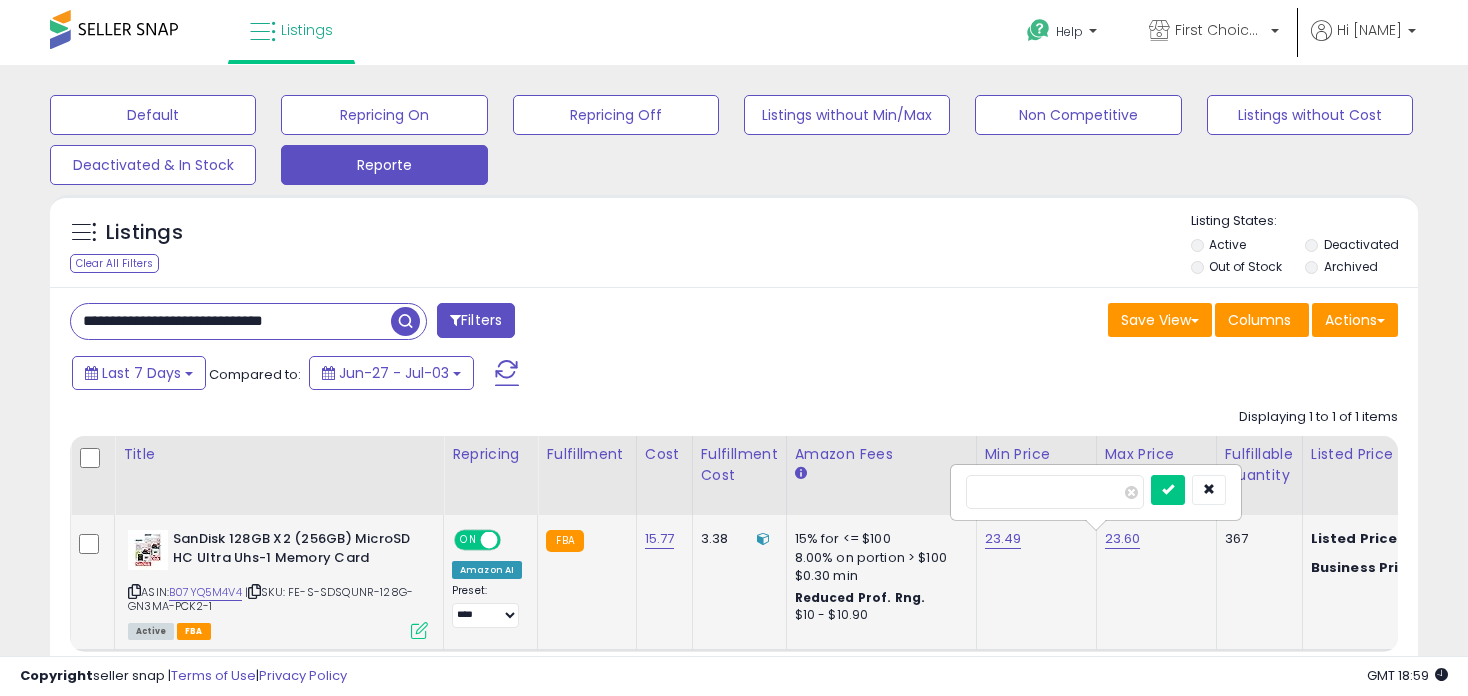 type on "*****" 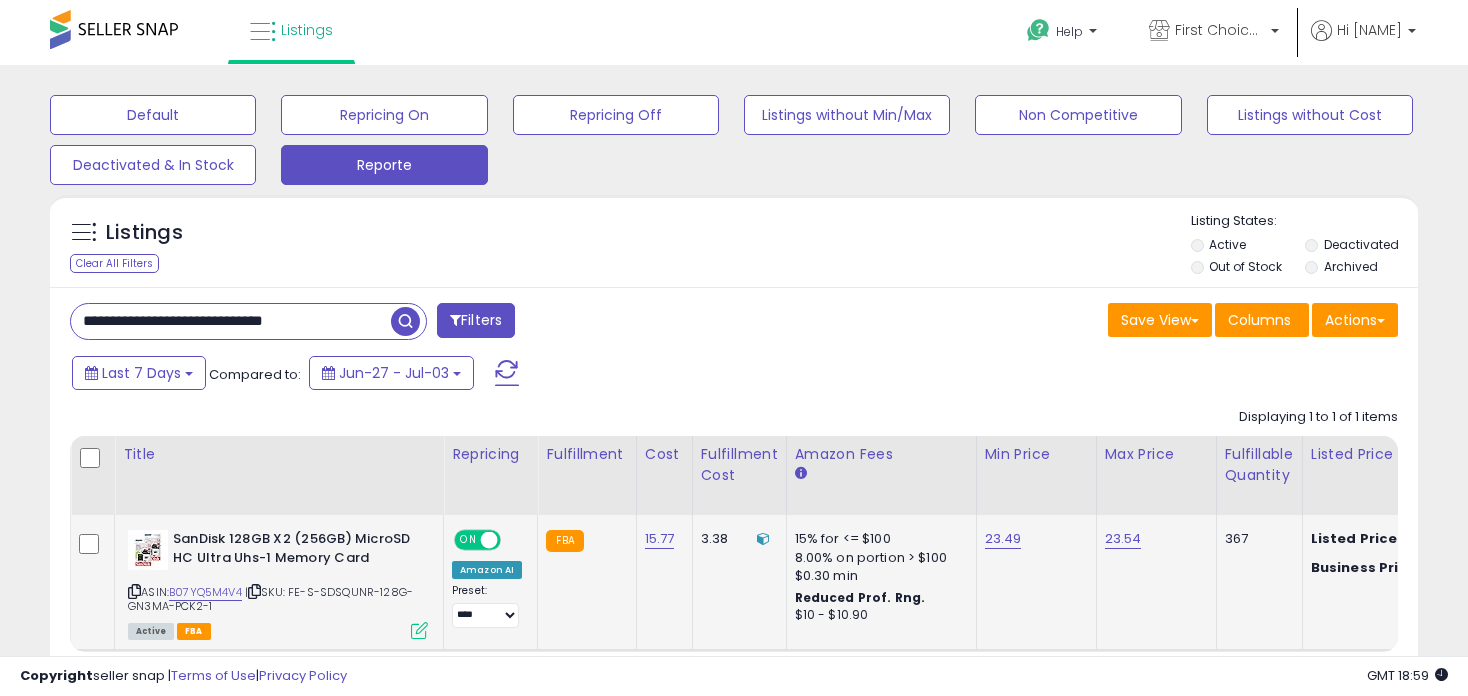 drag, startPoint x: 379, startPoint y: 316, endPoint x: -53, endPoint y: 325, distance: 432.09375 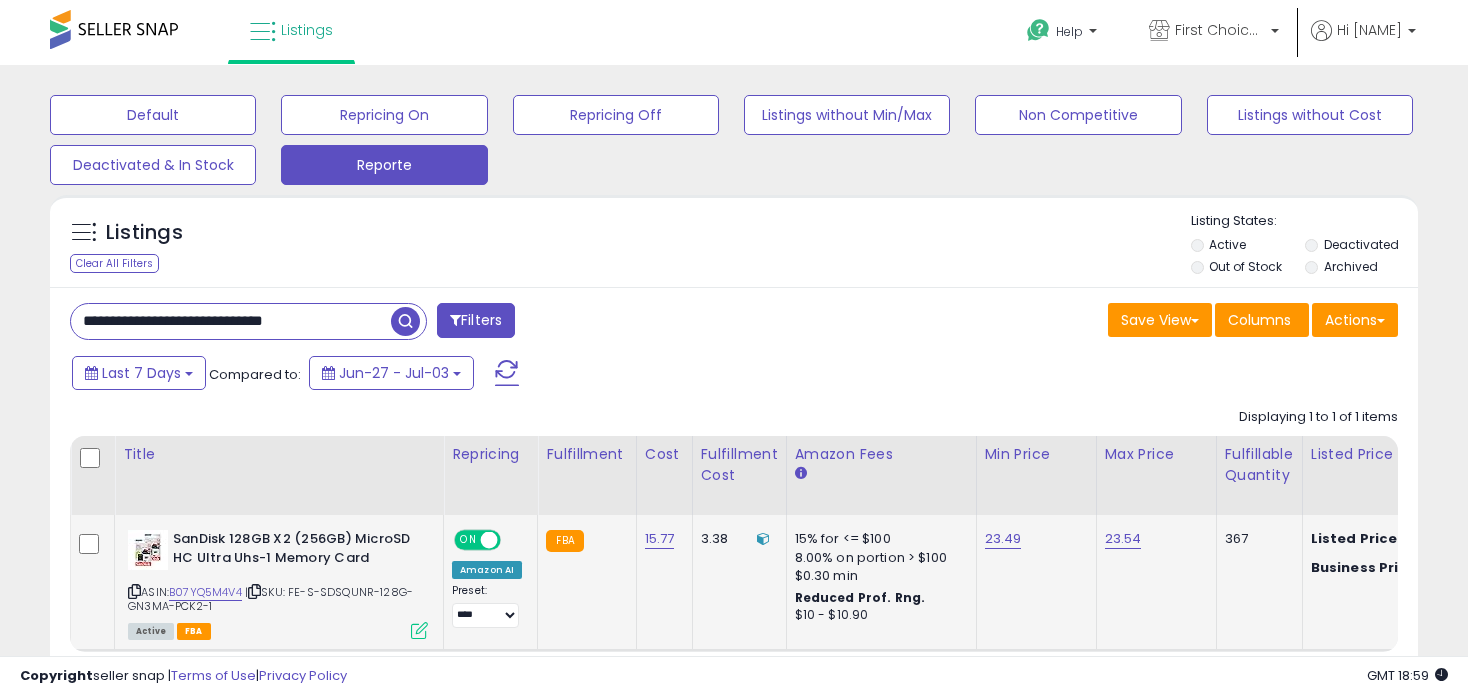 paste 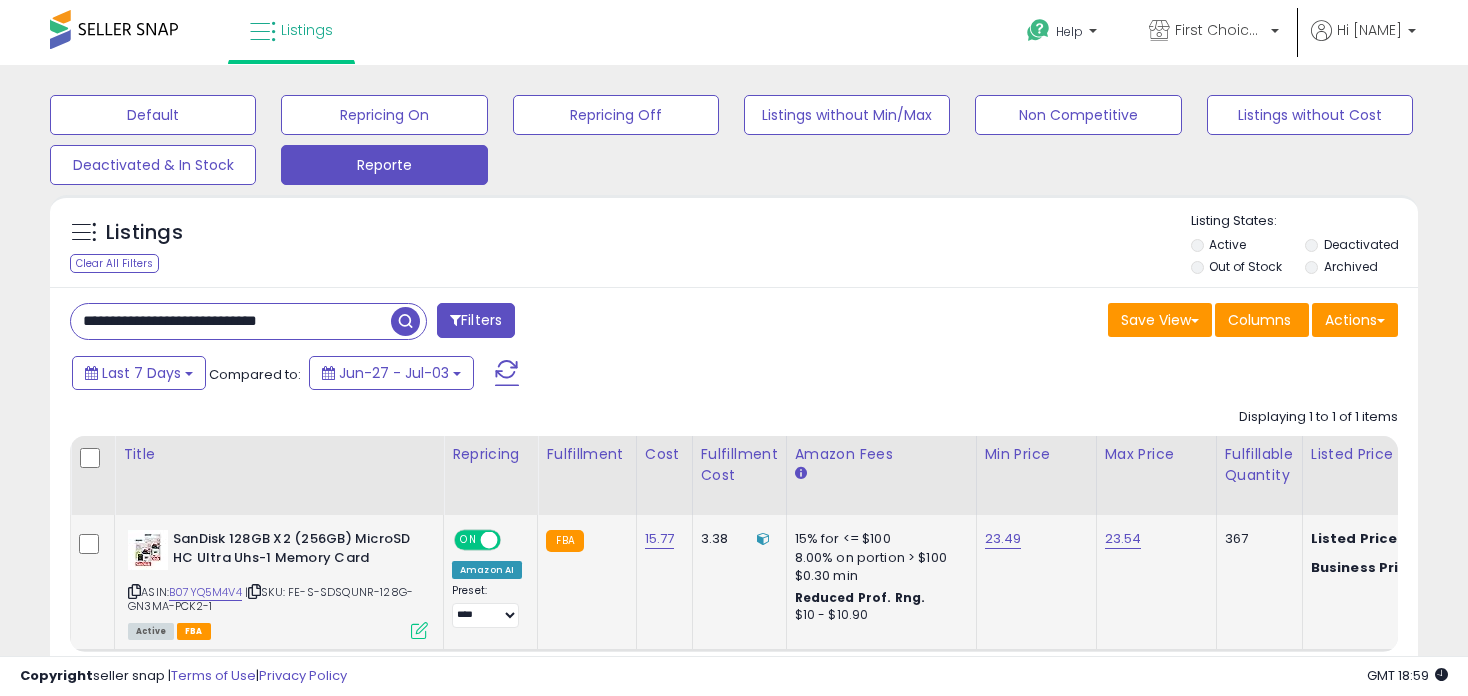 type on "**********" 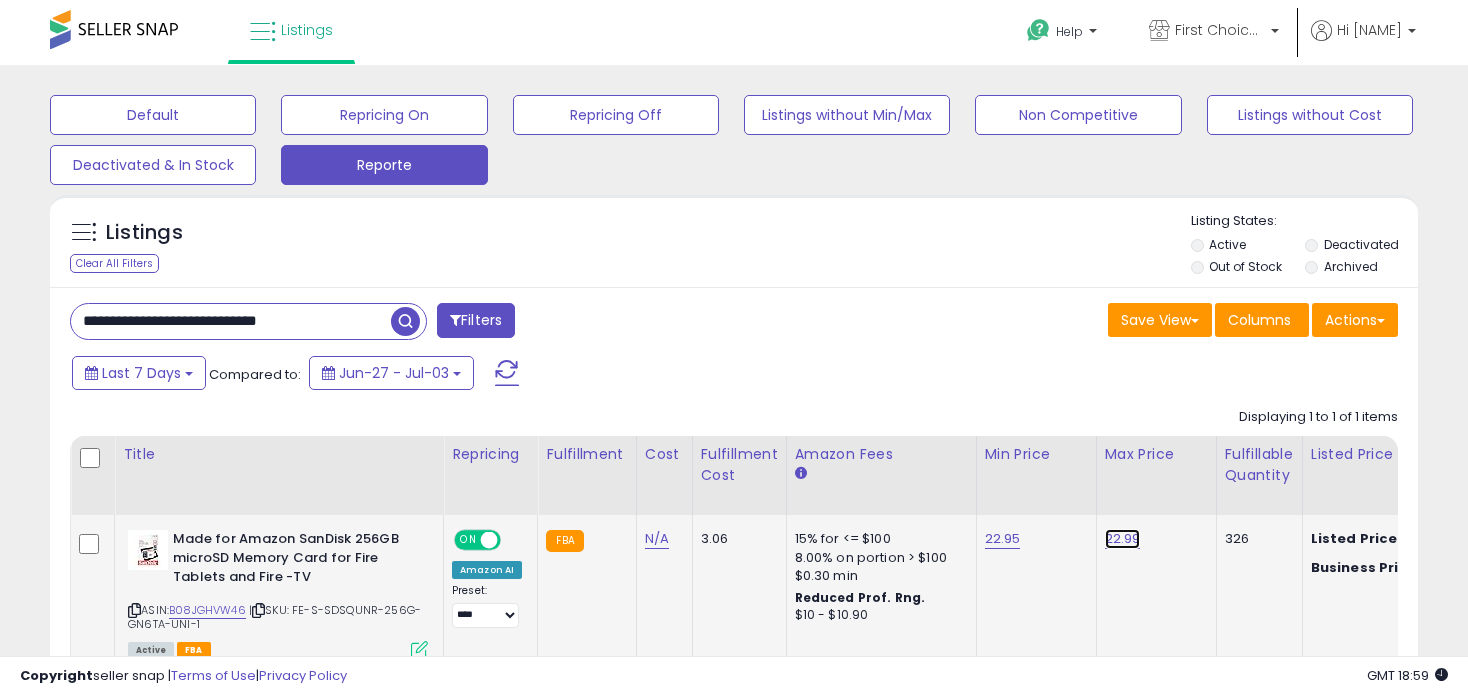 click on "22.99" at bounding box center (1123, 539) 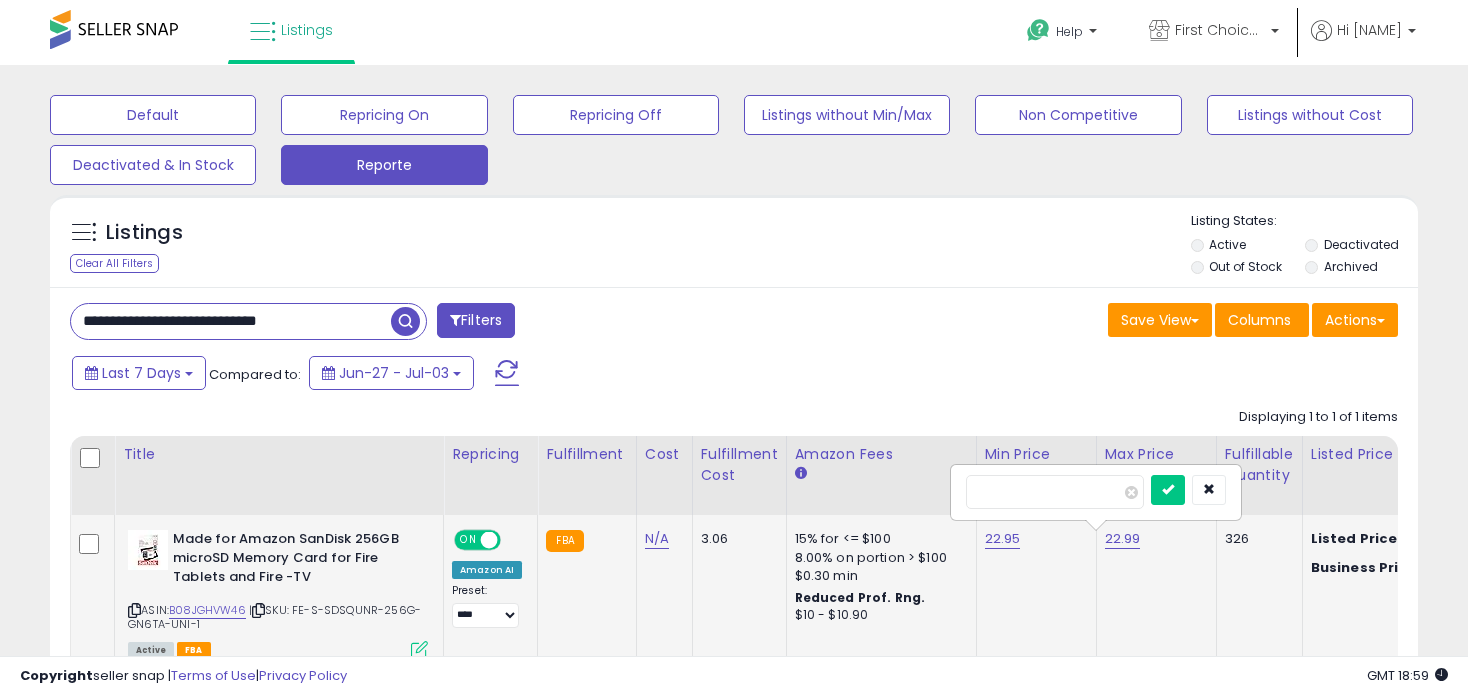 type on "*****" 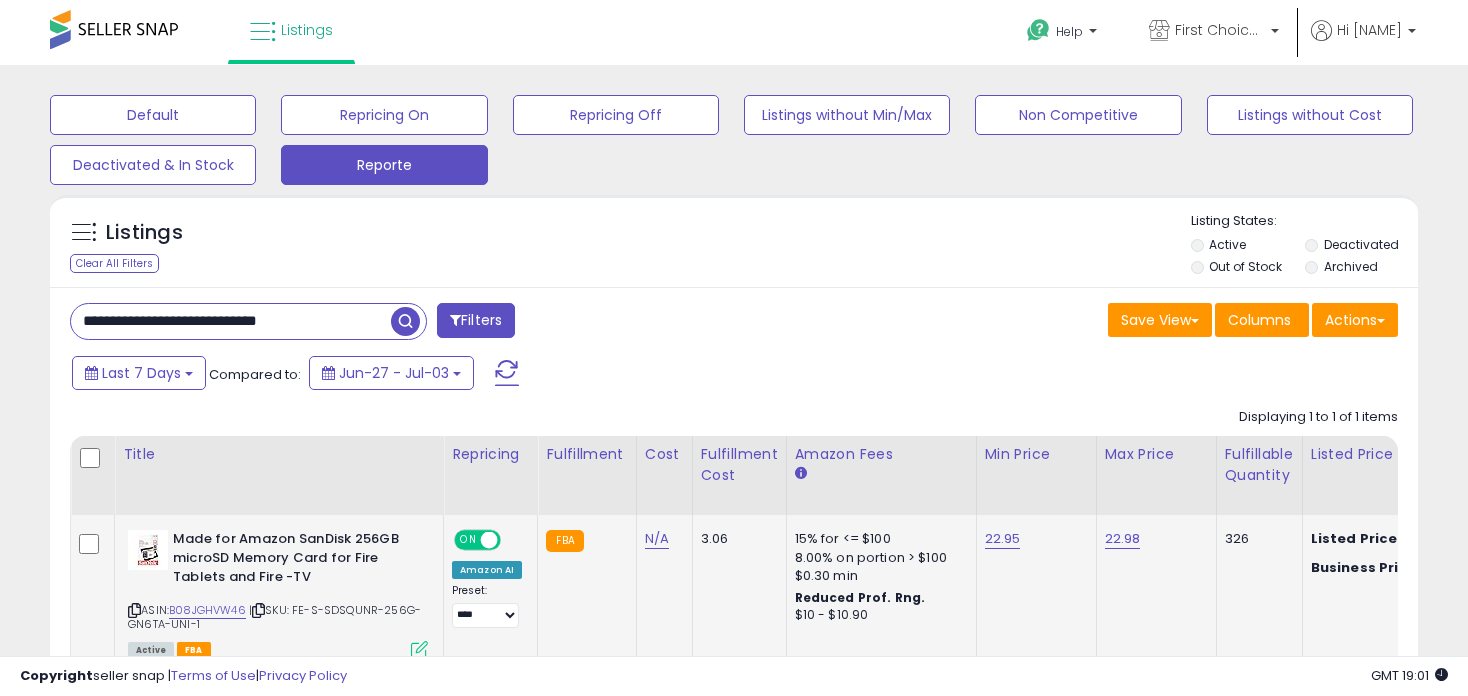 drag, startPoint x: 351, startPoint y: 321, endPoint x: -53, endPoint y: 297, distance: 404.71225 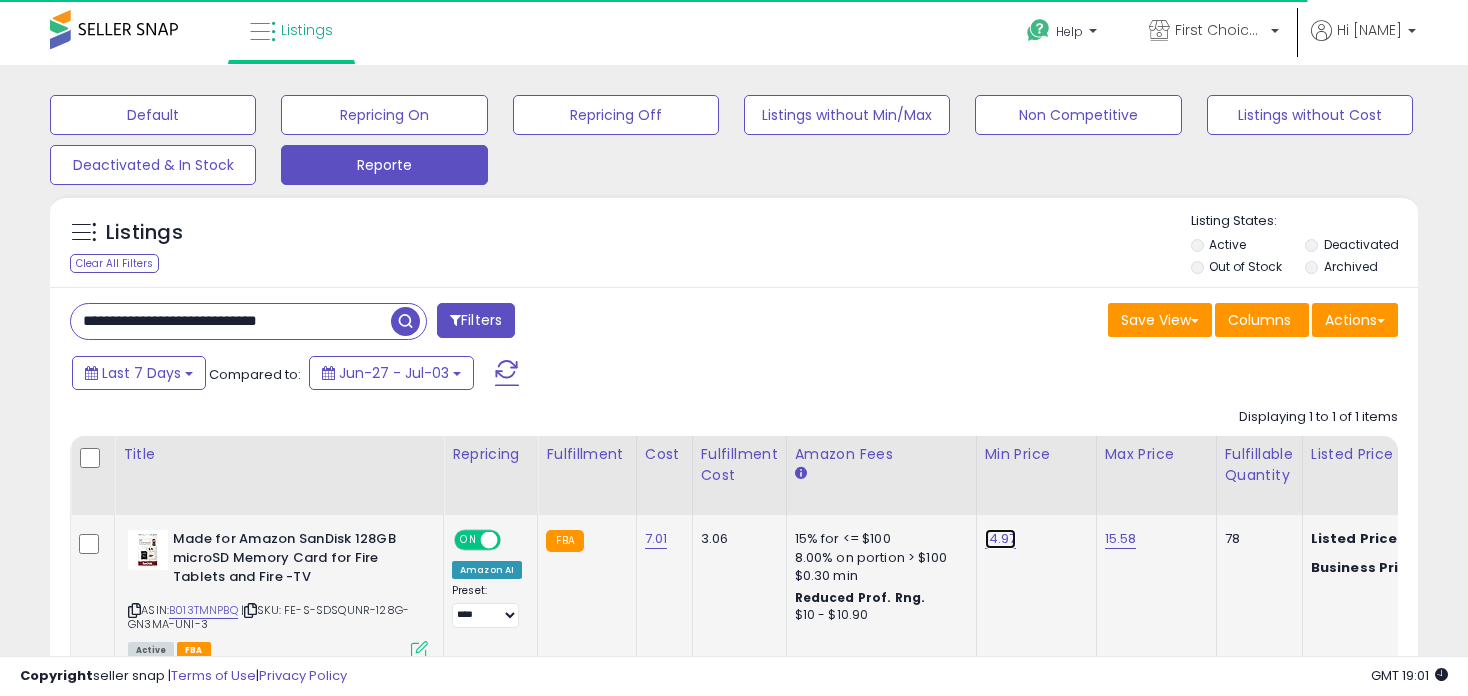 click on "14.97" at bounding box center [1001, 539] 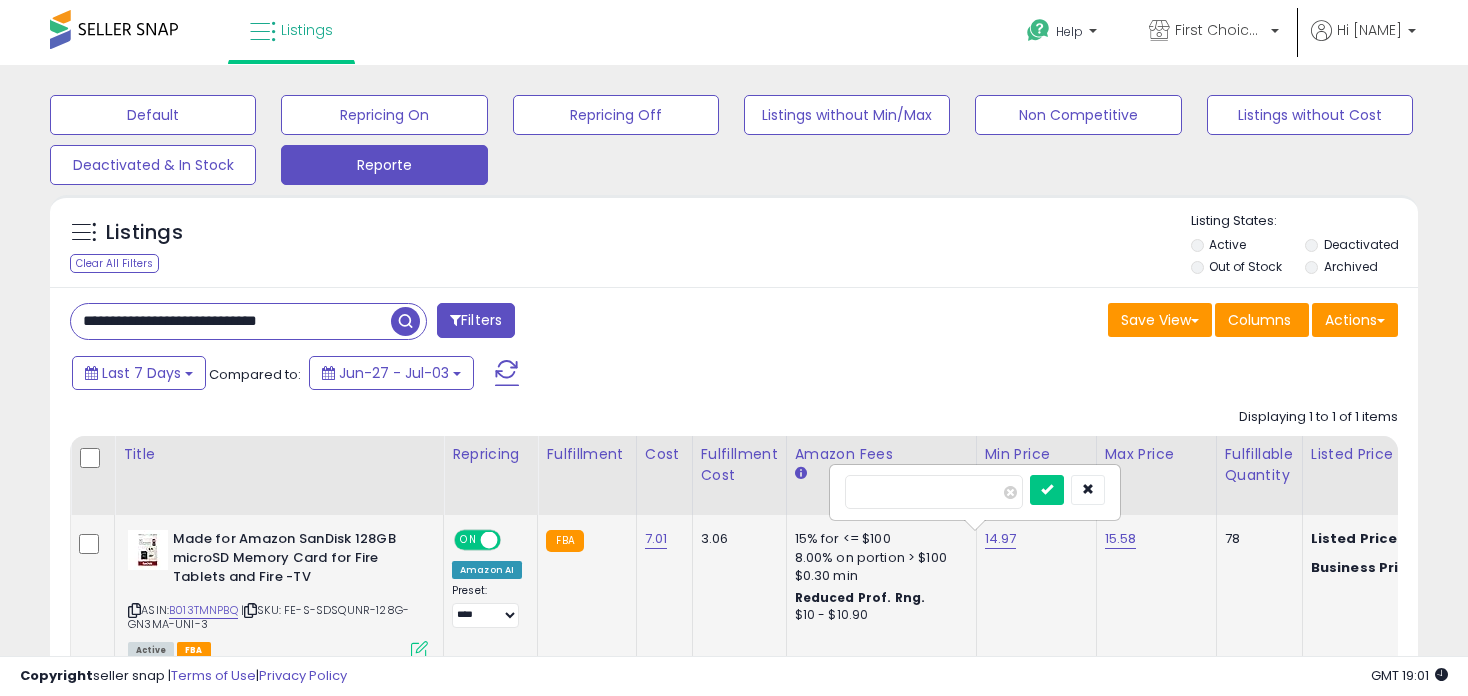type on "*****" 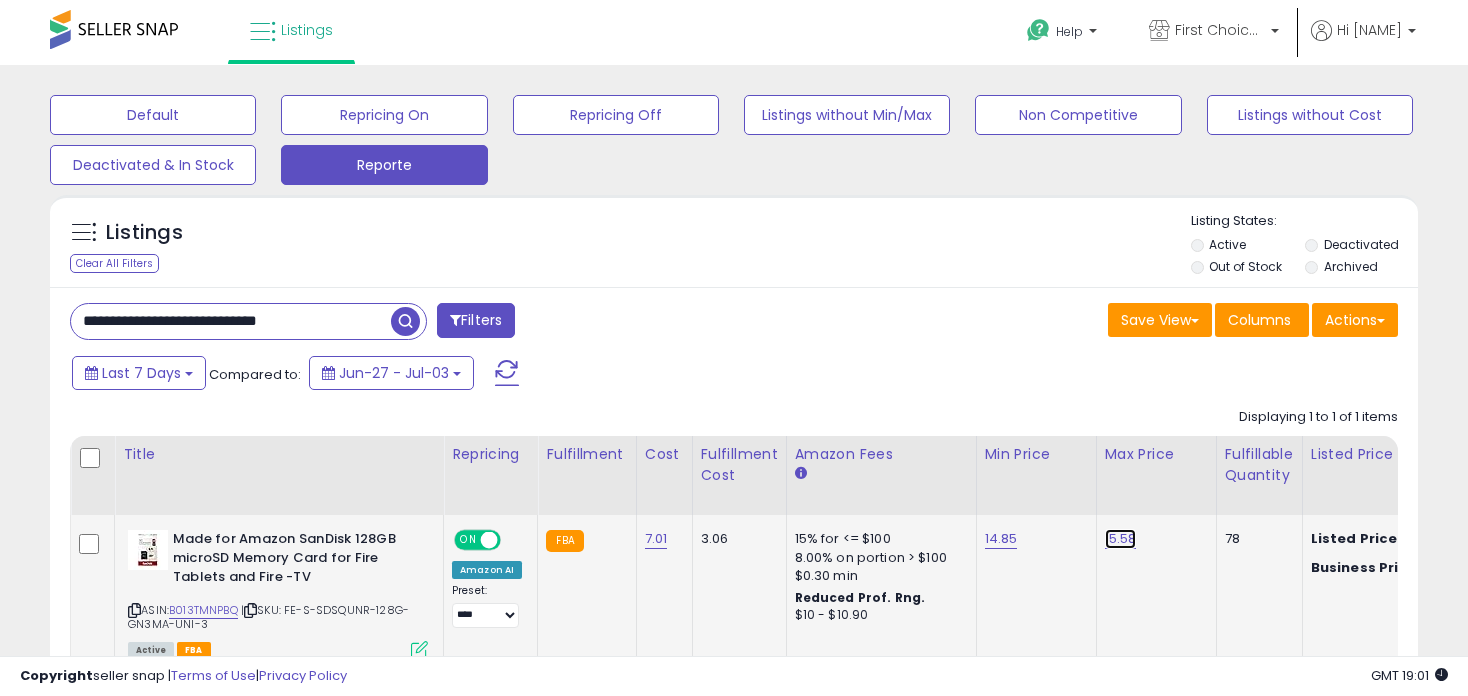 click on "15.58" at bounding box center [1121, 539] 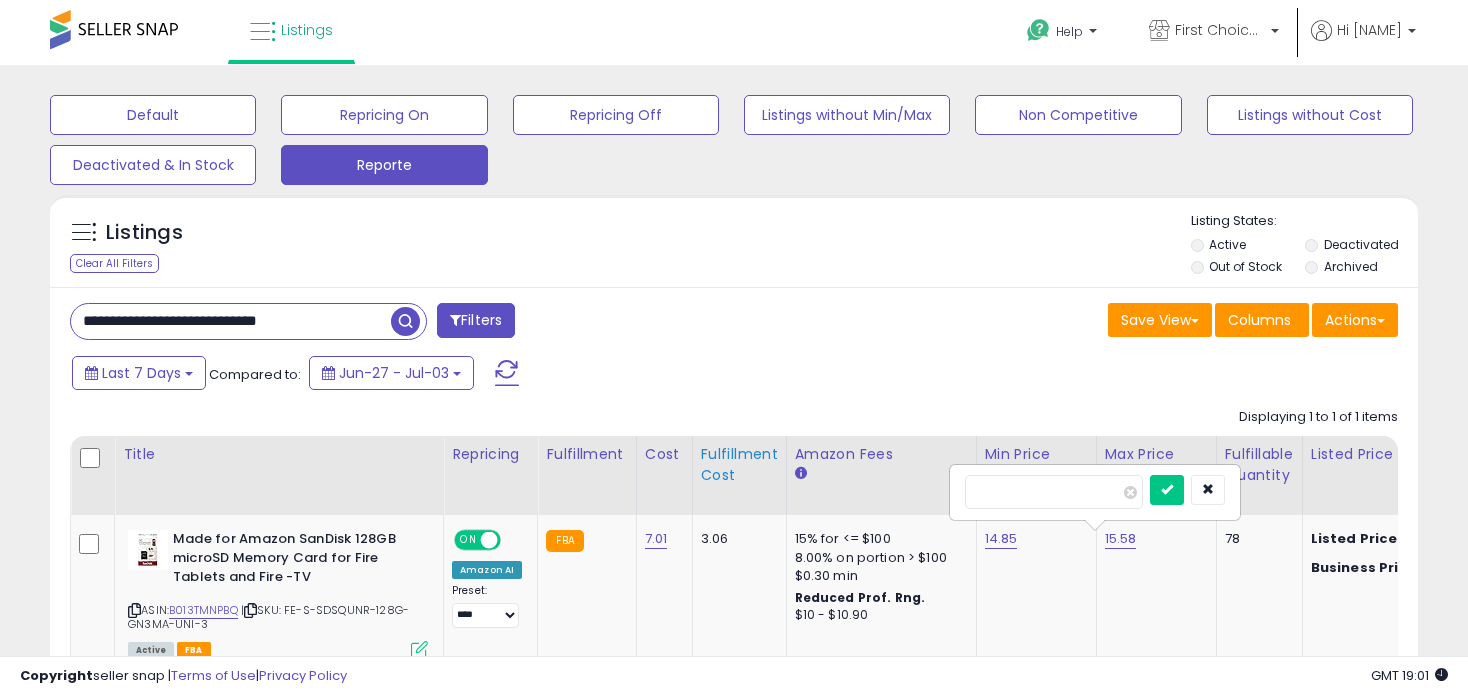 drag, startPoint x: 1051, startPoint y: 497, endPoint x: 720, endPoint y: 492, distance: 331.03775 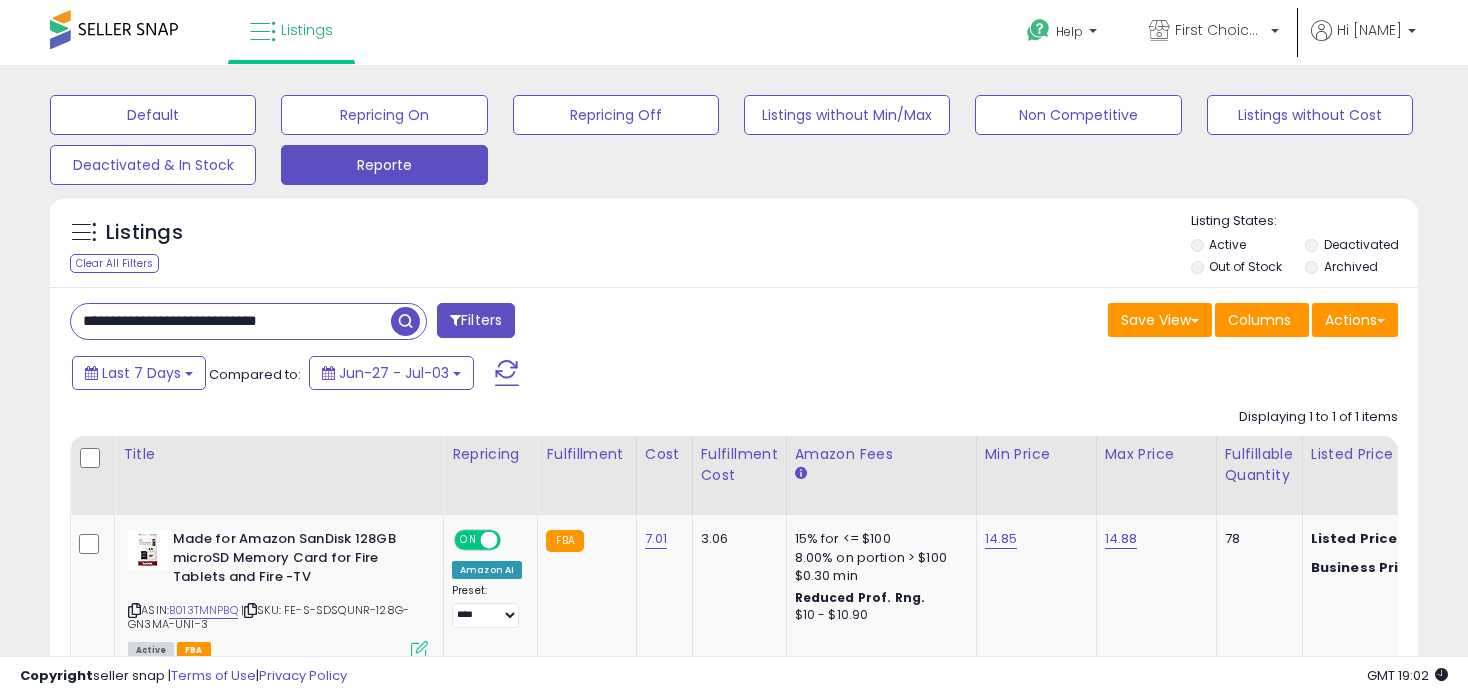 drag, startPoint x: 366, startPoint y: 327, endPoint x: -53, endPoint y: 326, distance: 419.0012 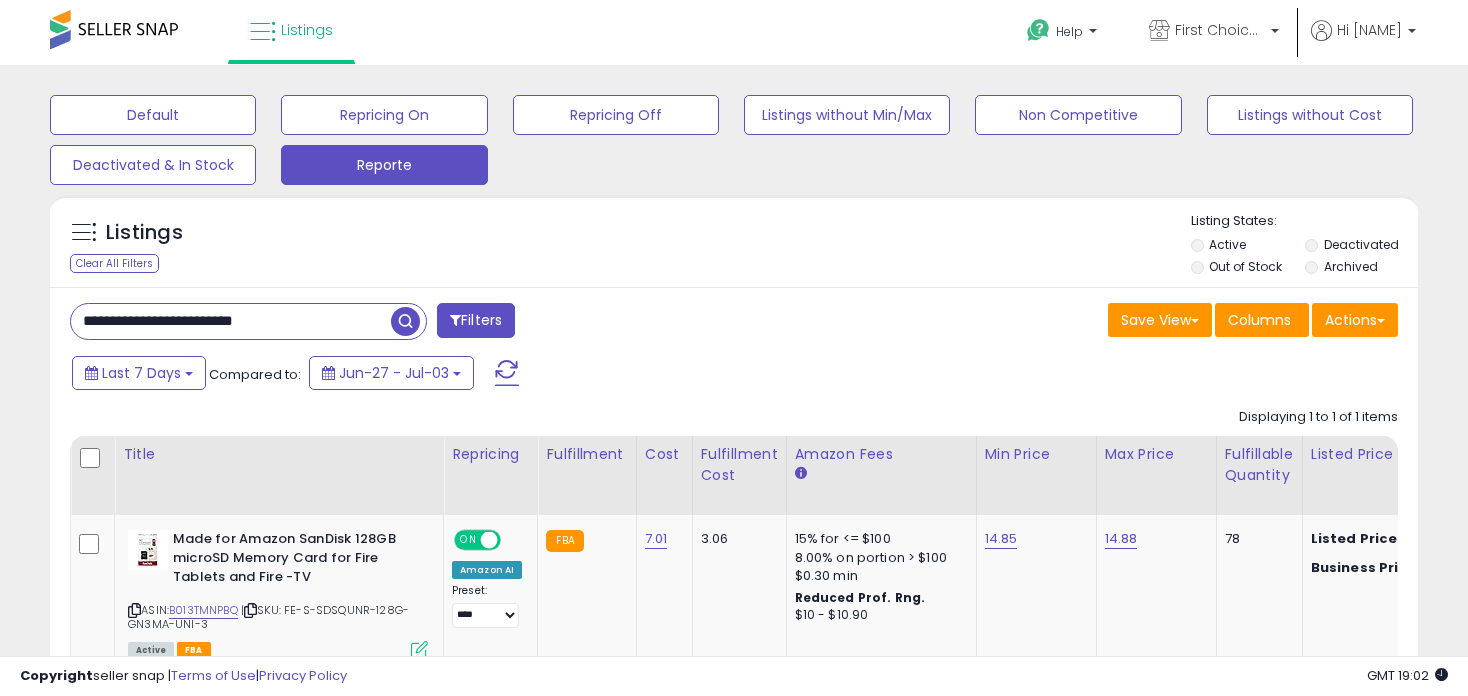 type on "**********" 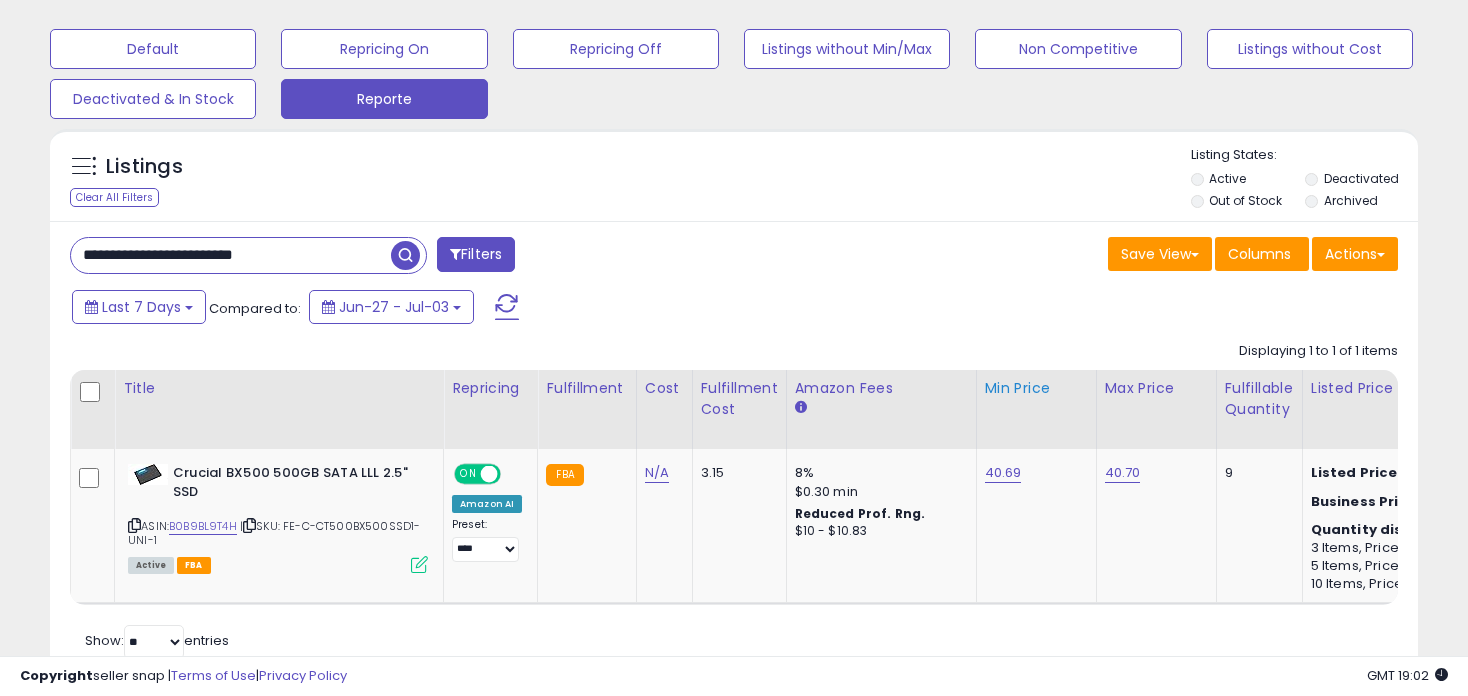 scroll, scrollTop: 199, scrollLeft: 0, axis: vertical 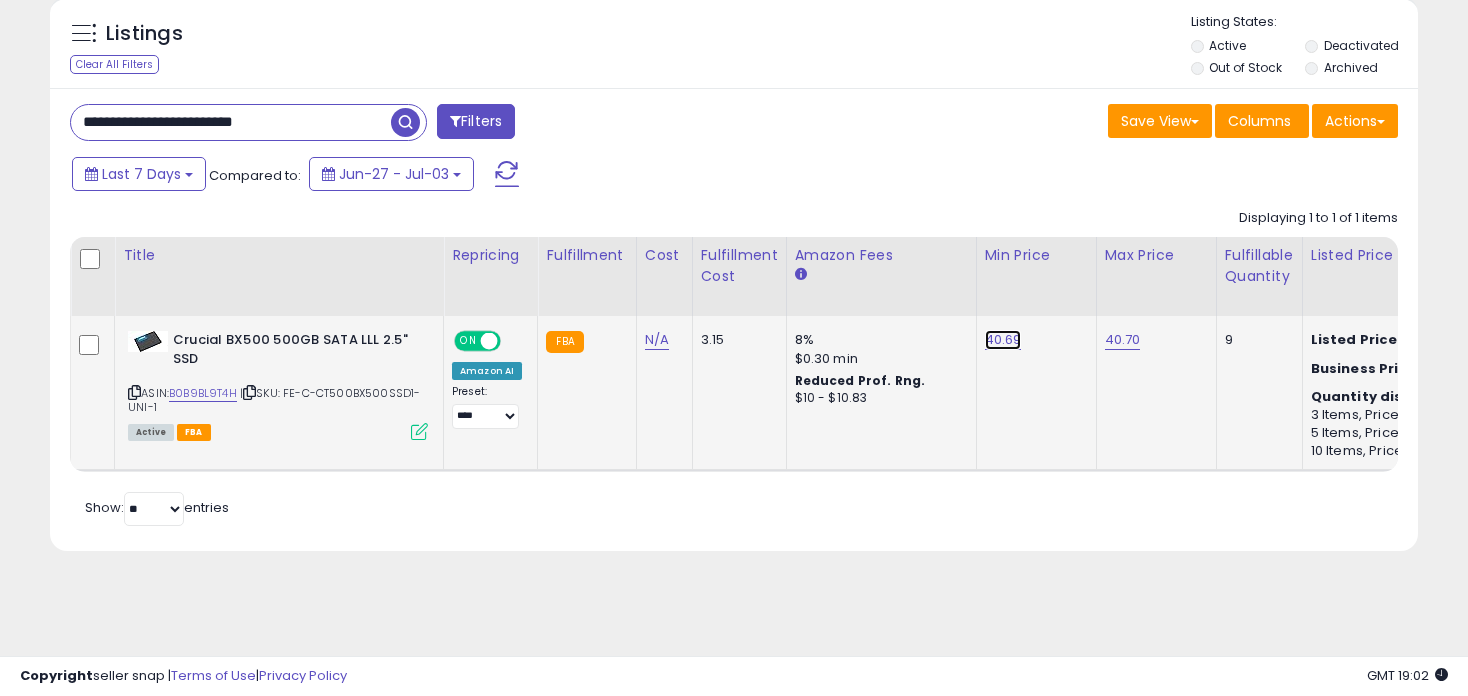 click on "40.69" at bounding box center (1003, 340) 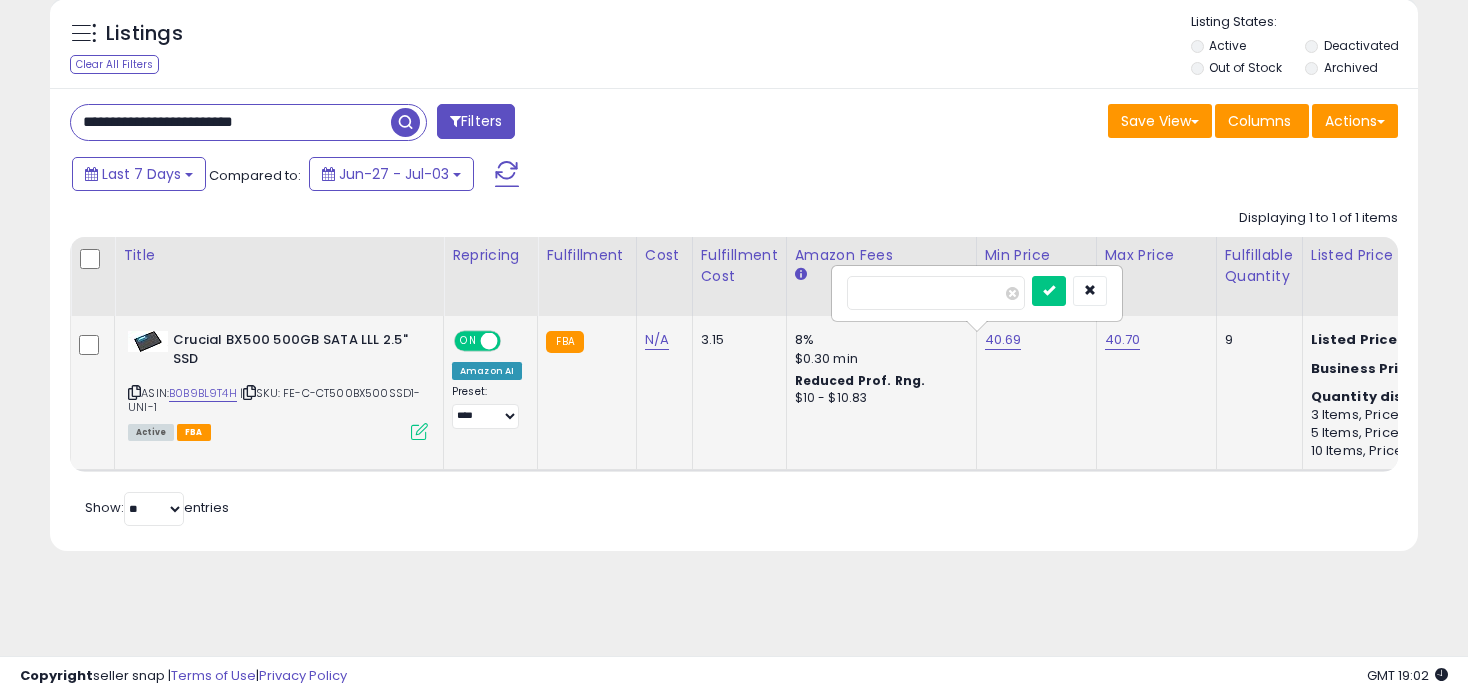 type on "*****" 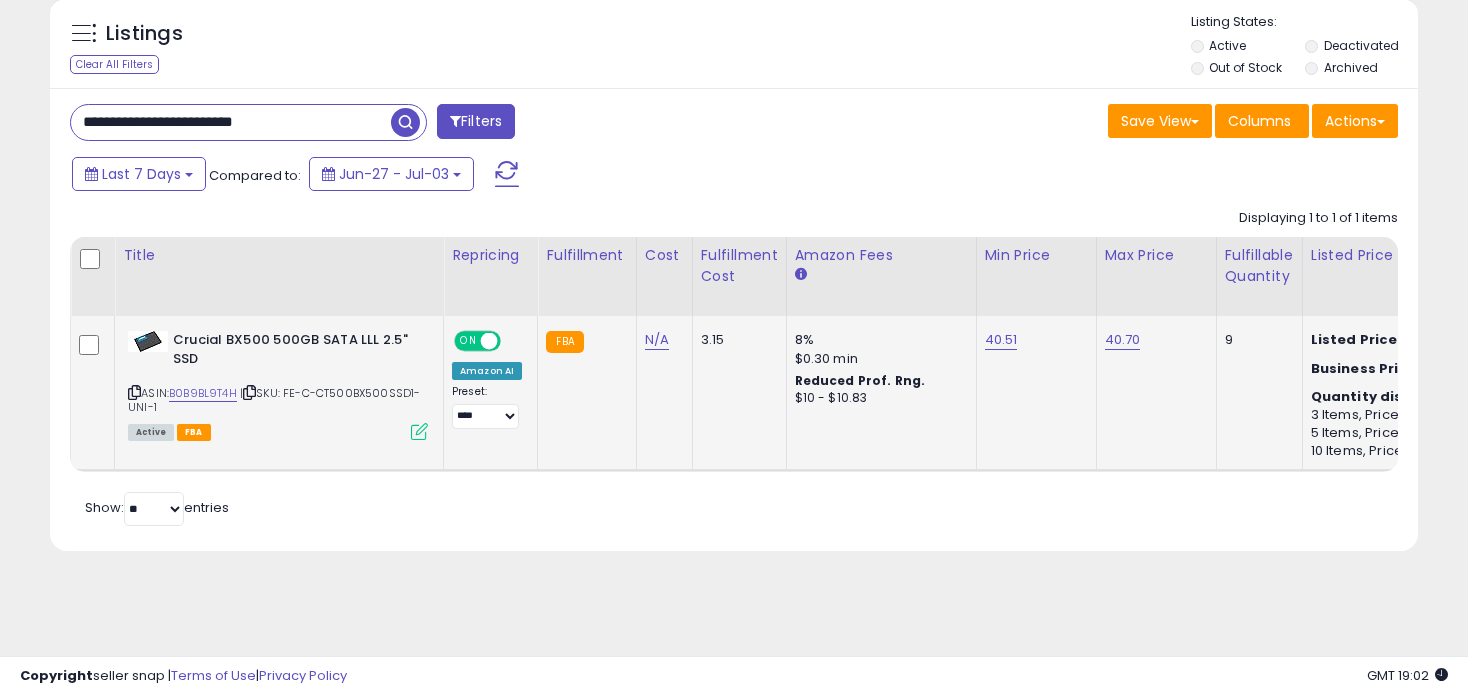 click on "40.70" at bounding box center (1153, 340) 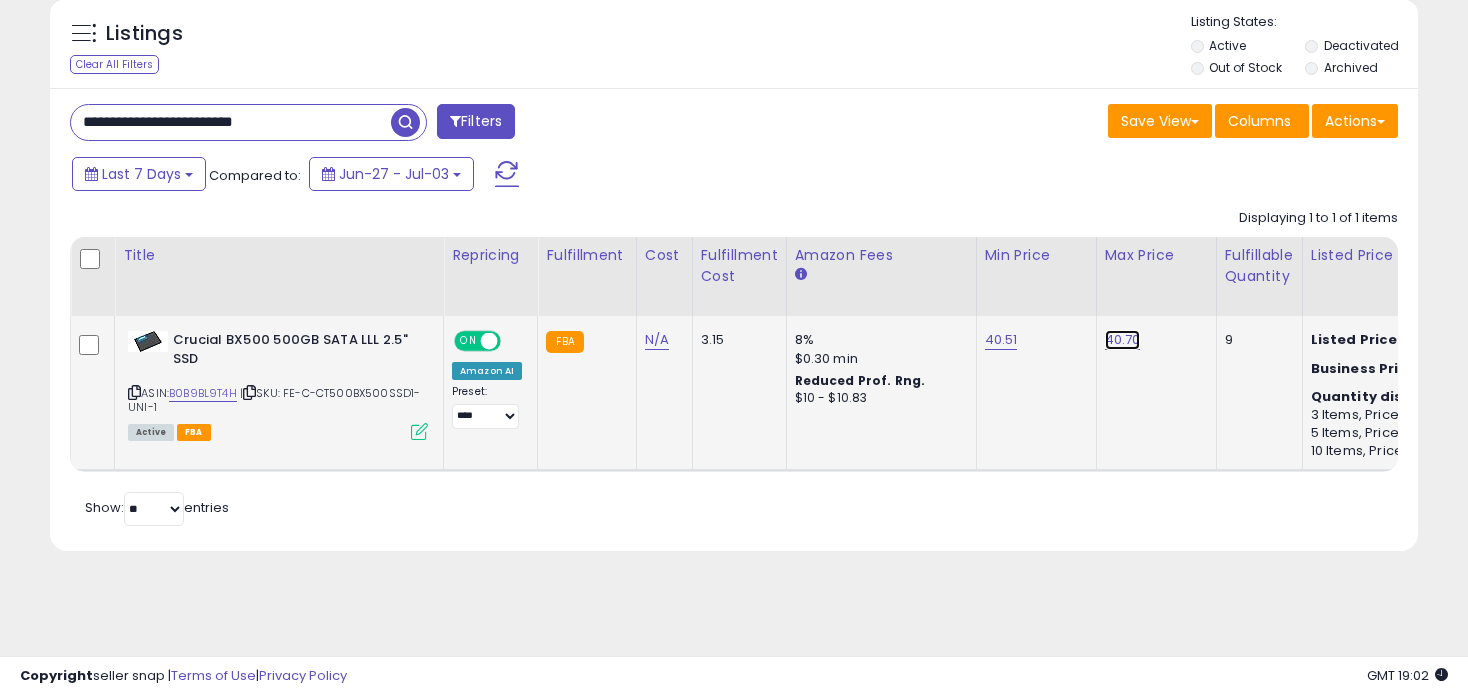 click on "40.70" at bounding box center (1123, 340) 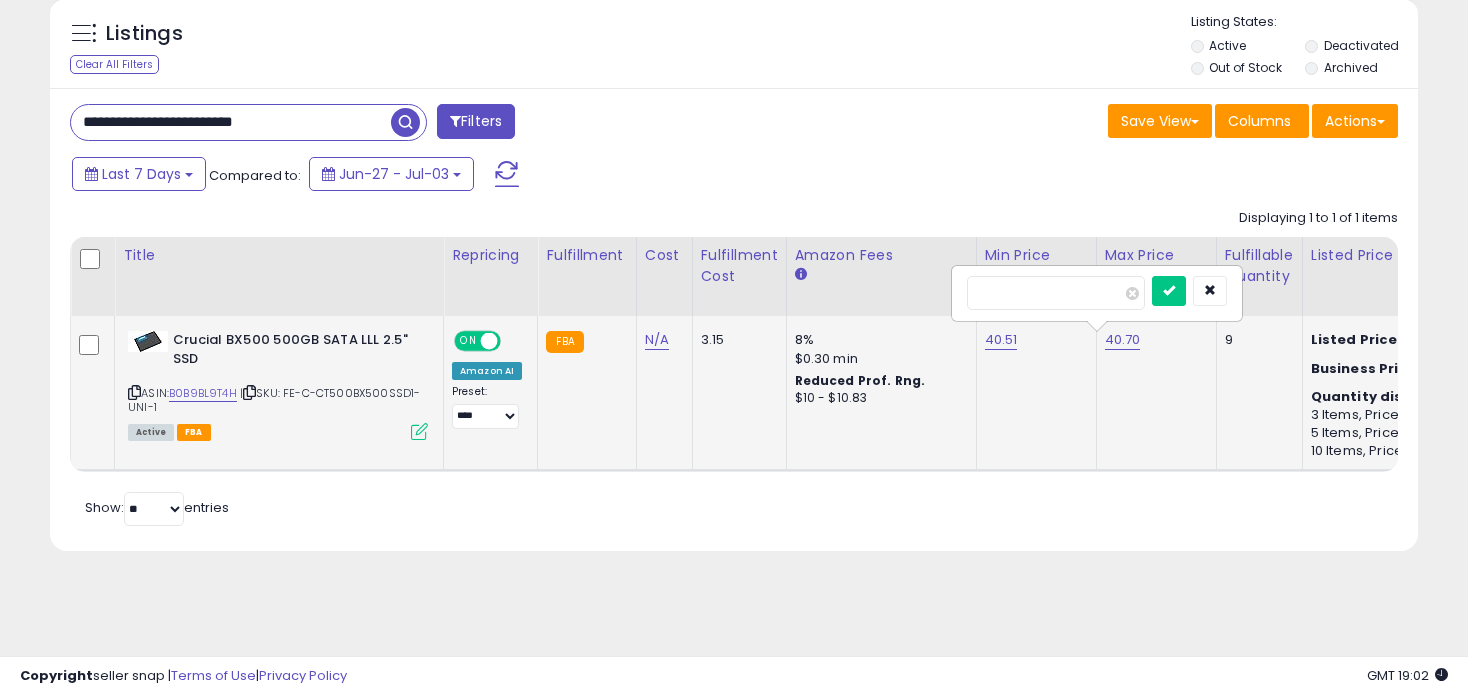 type on "*****" 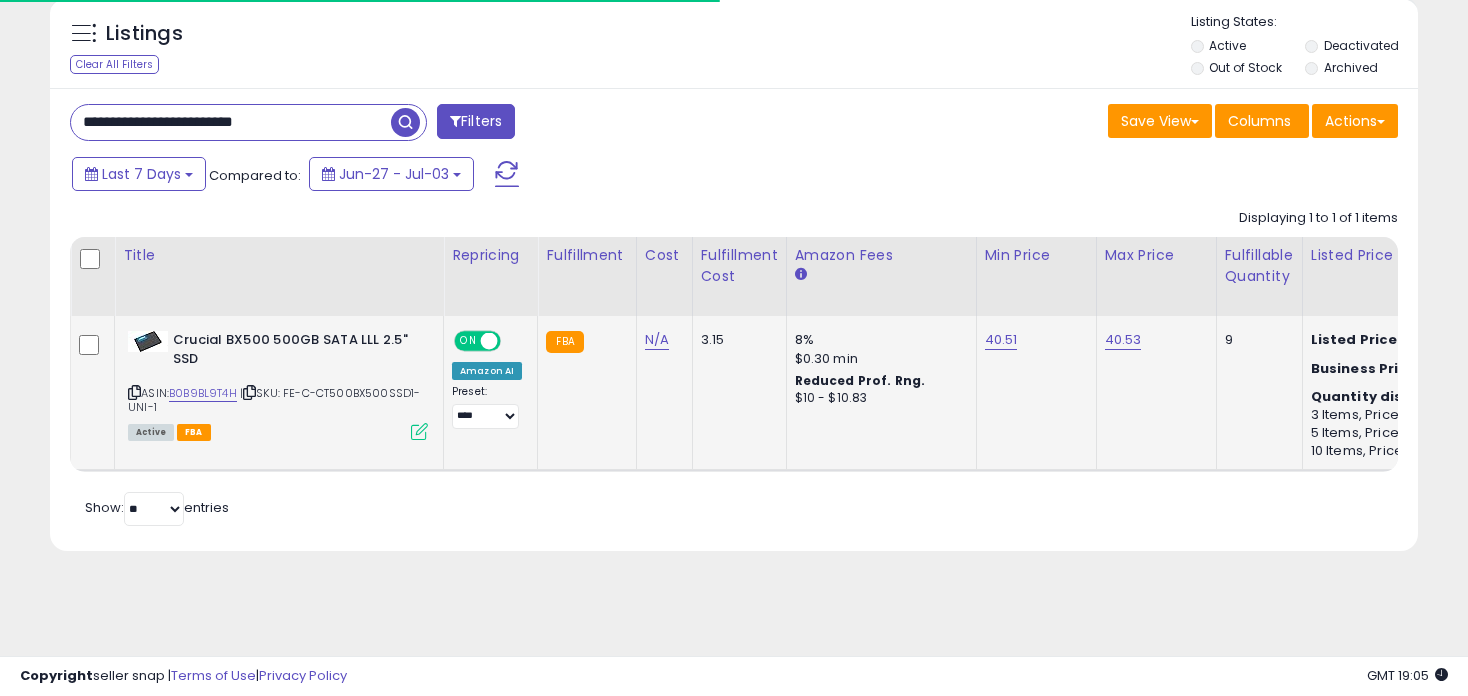 drag, startPoint x: 334, startPoint y: 122, endPoint x: -53, endPoint y: 114, distance: 387.08267 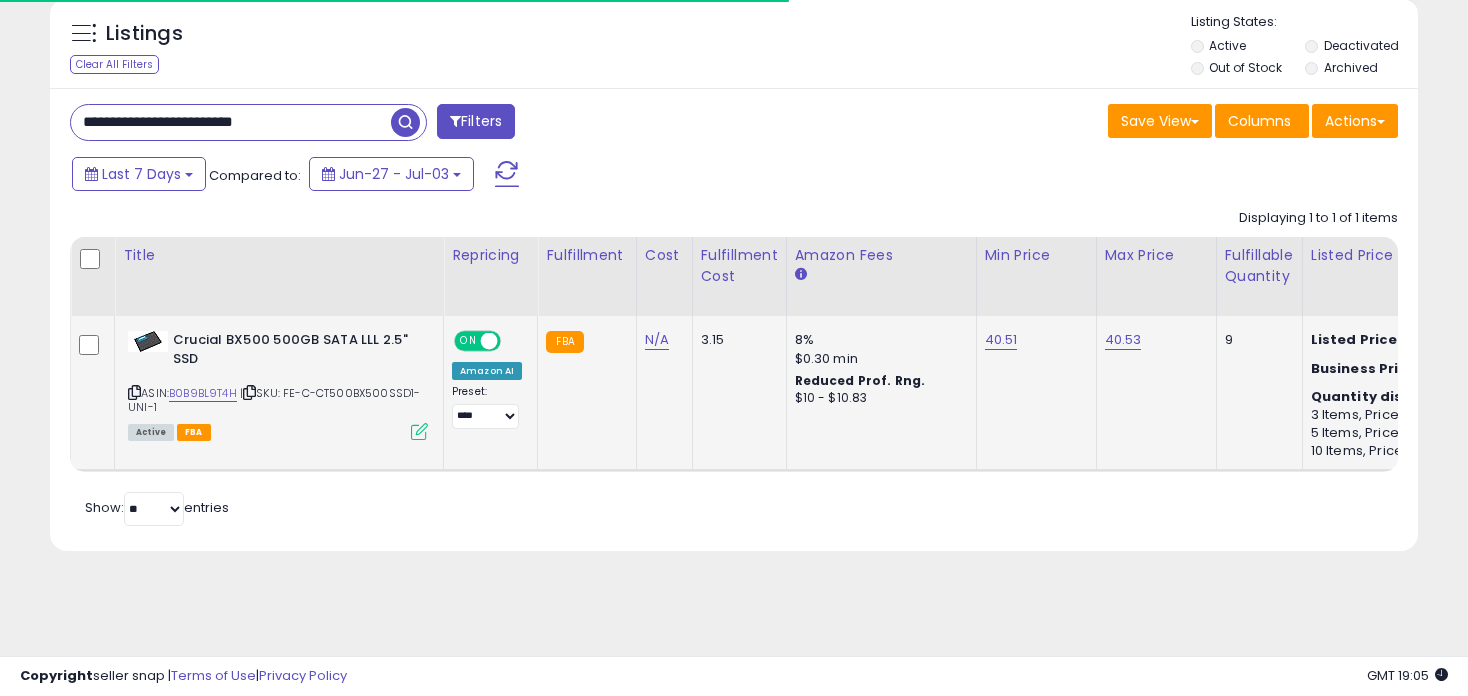 paste on "**********" 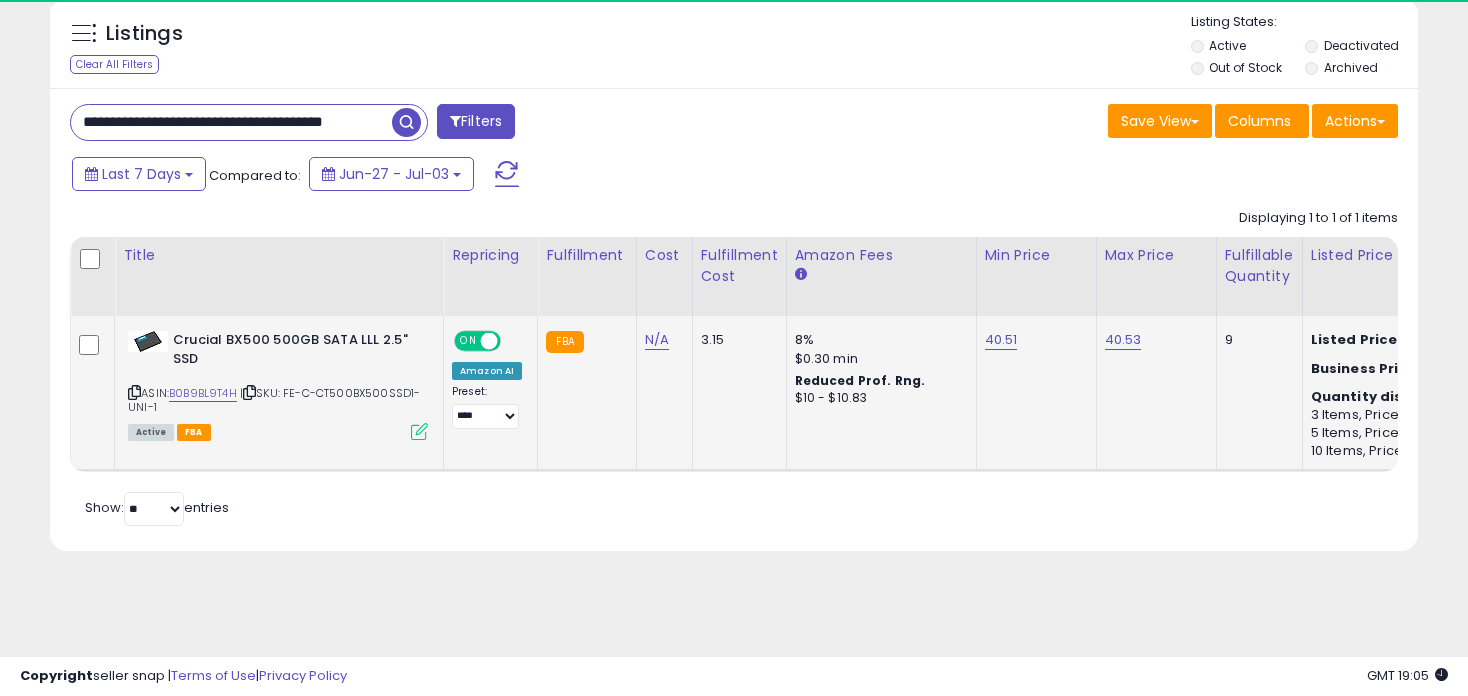 type on "**********" 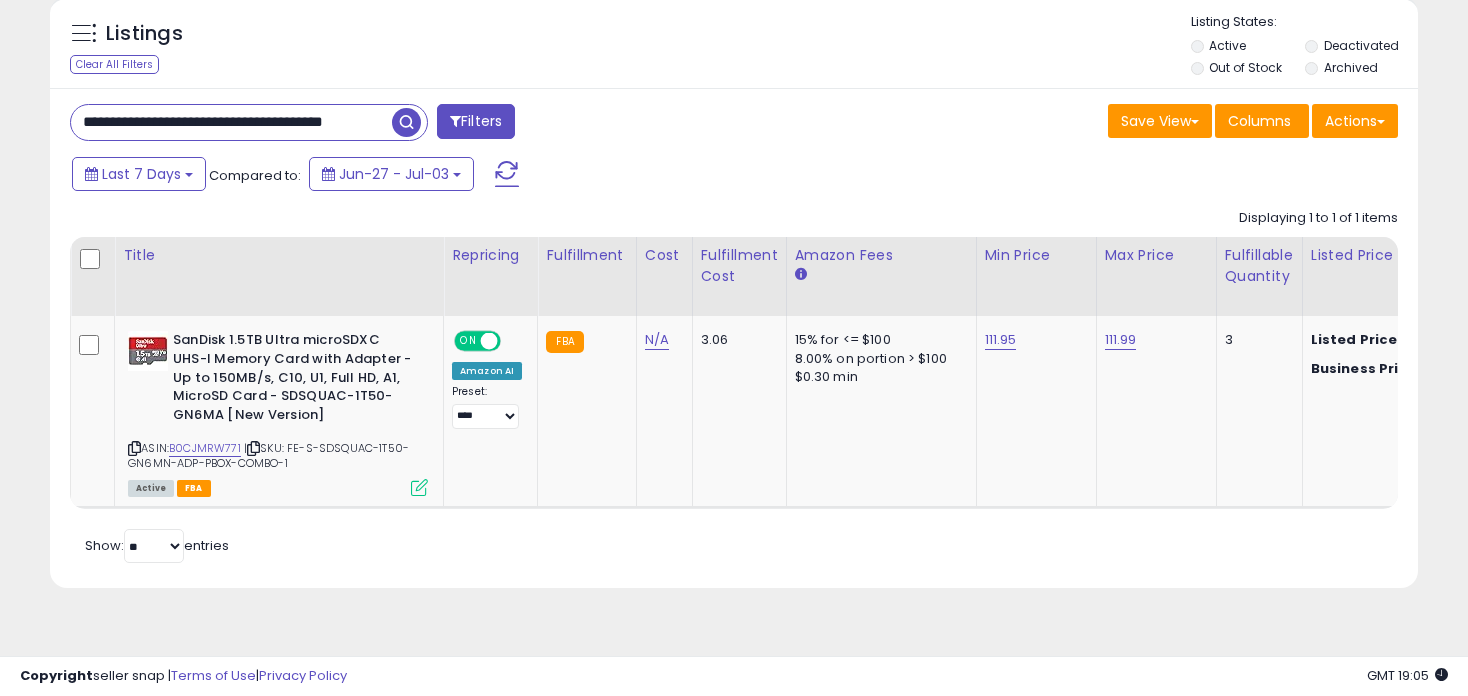 scroll, scrollTop: 0, scrollLeft: 0, axis: both 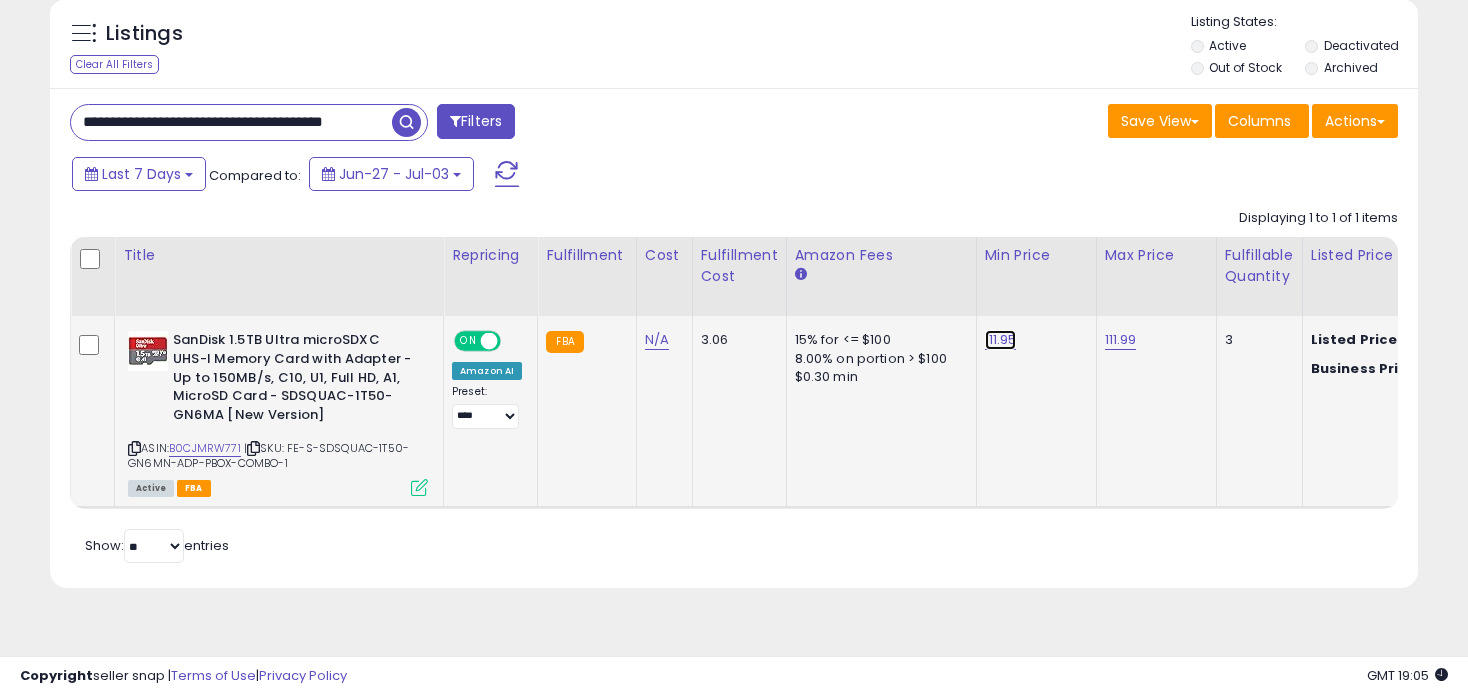 click on "111.95" at bounding box center (1001, 340) 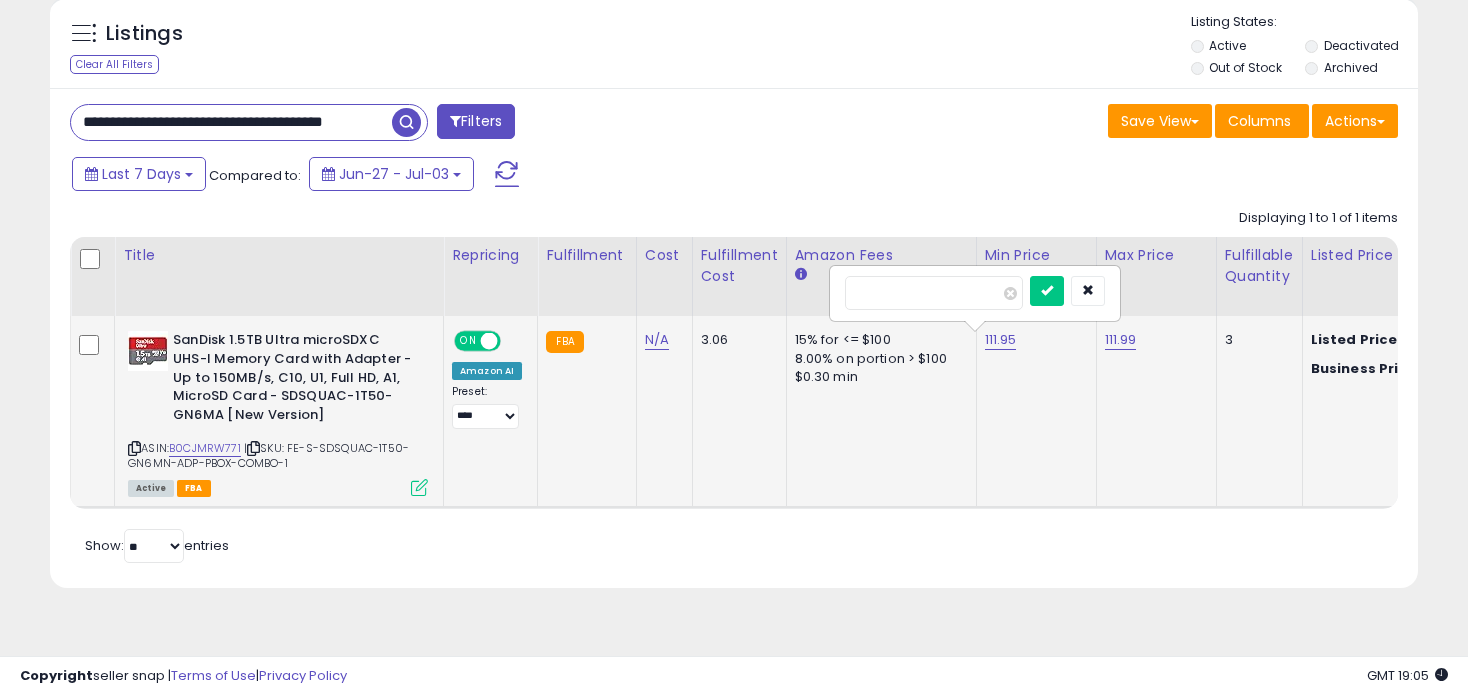 click on "******" at bounding box center [934, 293] 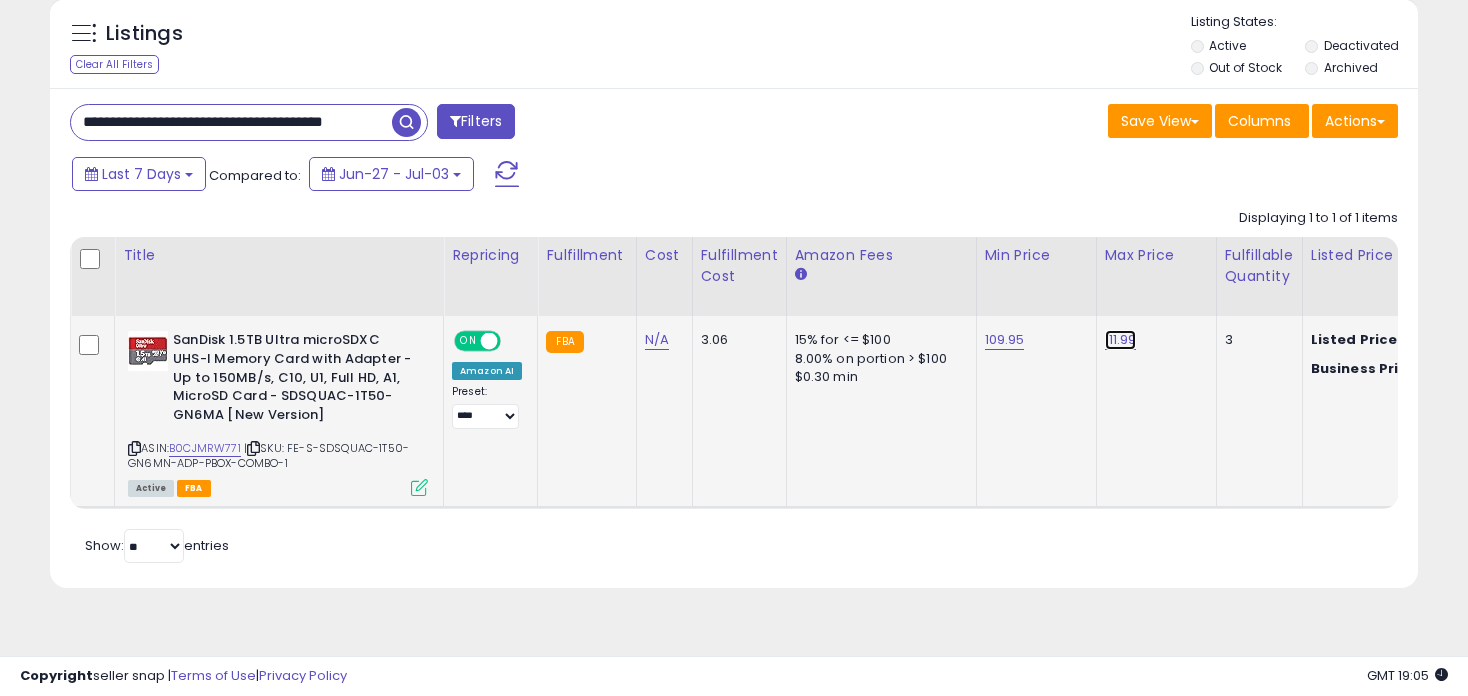 click on "111.99" at bounding box center [1121, 340] 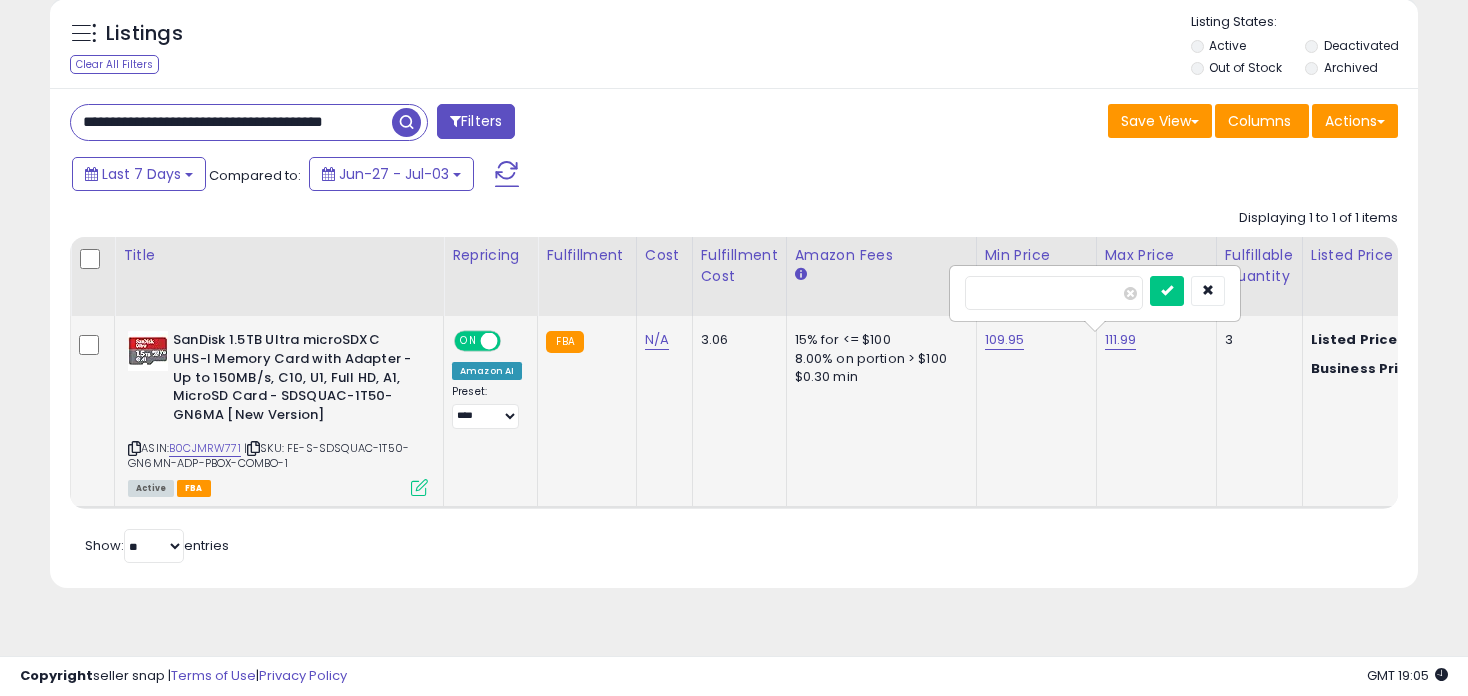 click on "******" at bounding box center (1054, 293) 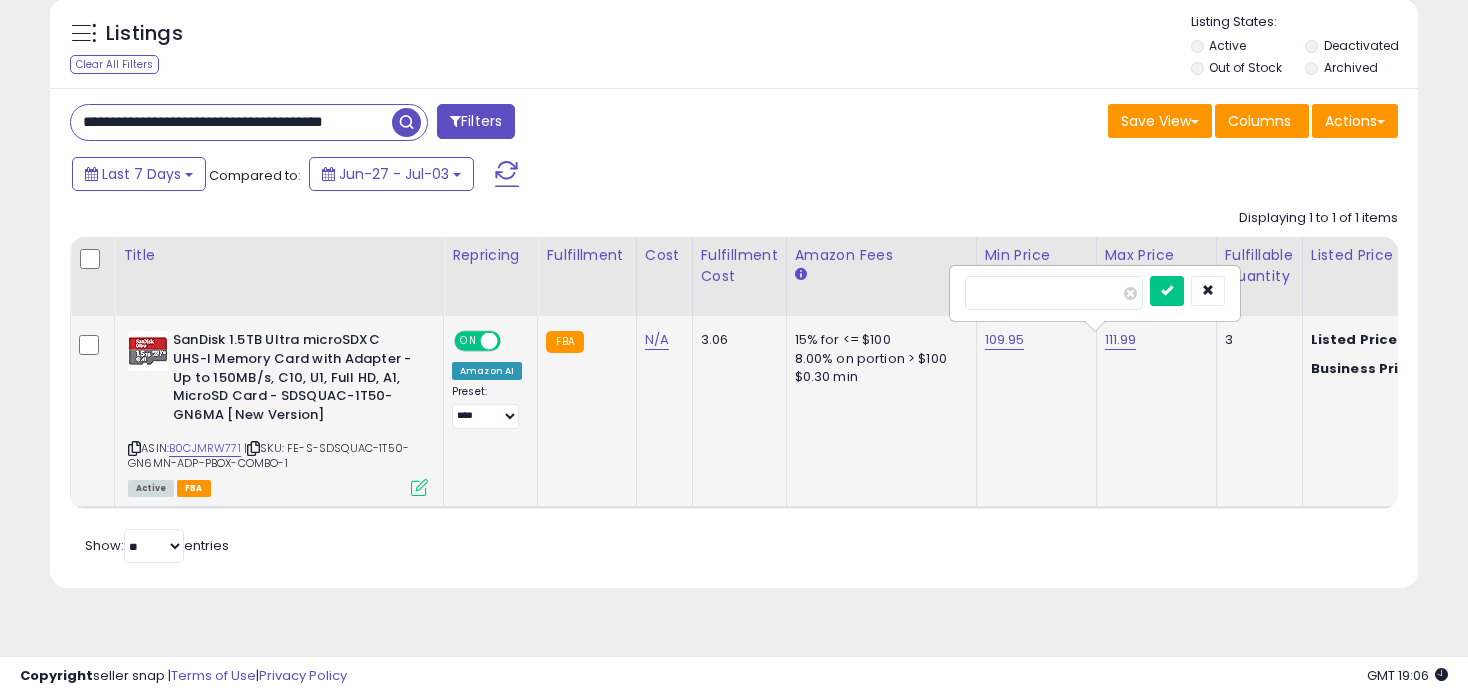 type on "******" 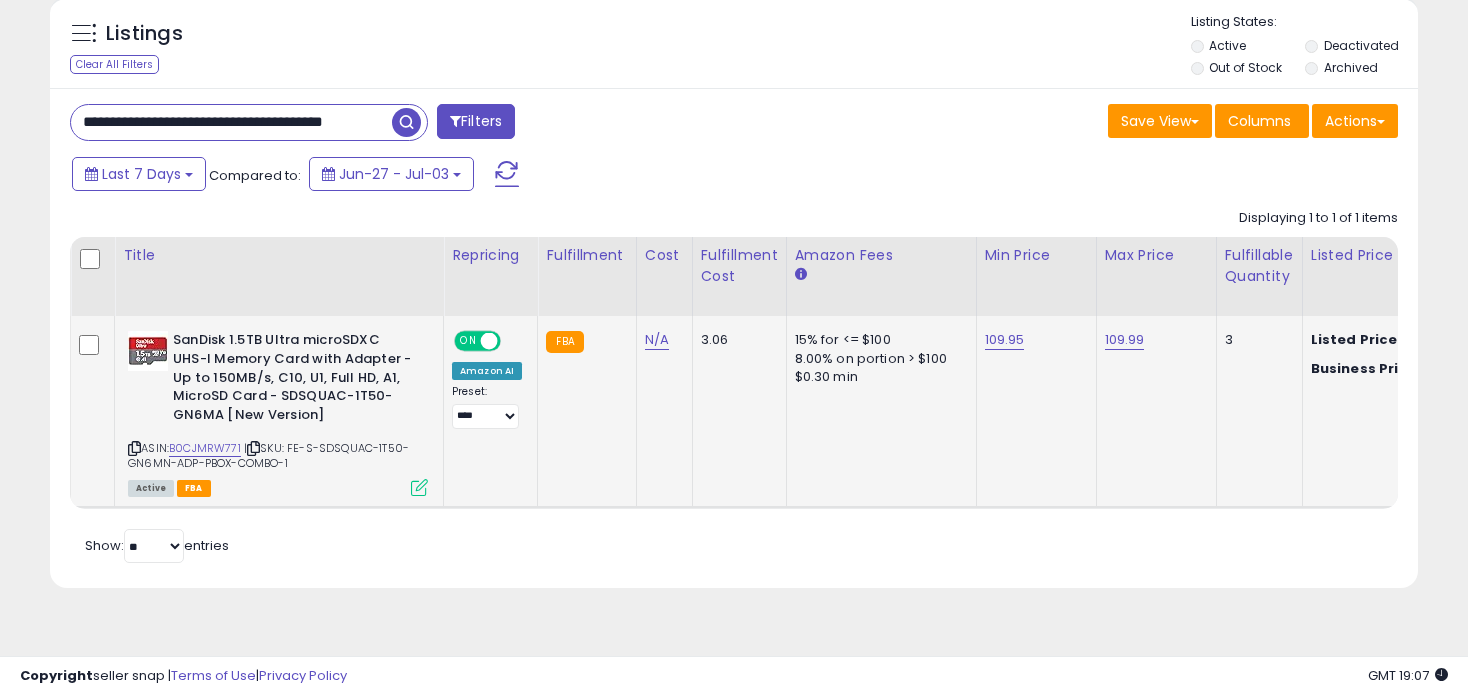 scroll, scrollTop: 0, scrollLeft: 92, axis: horizontal 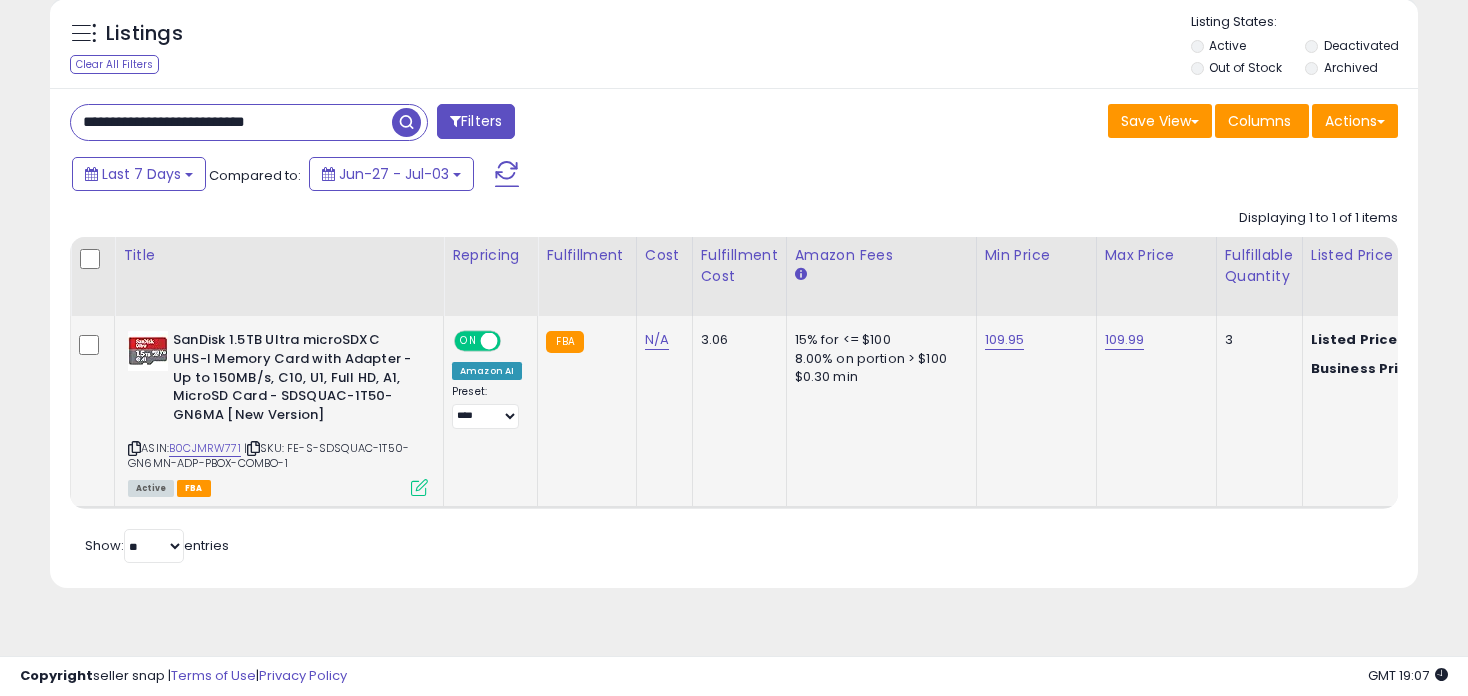 type on "**********" 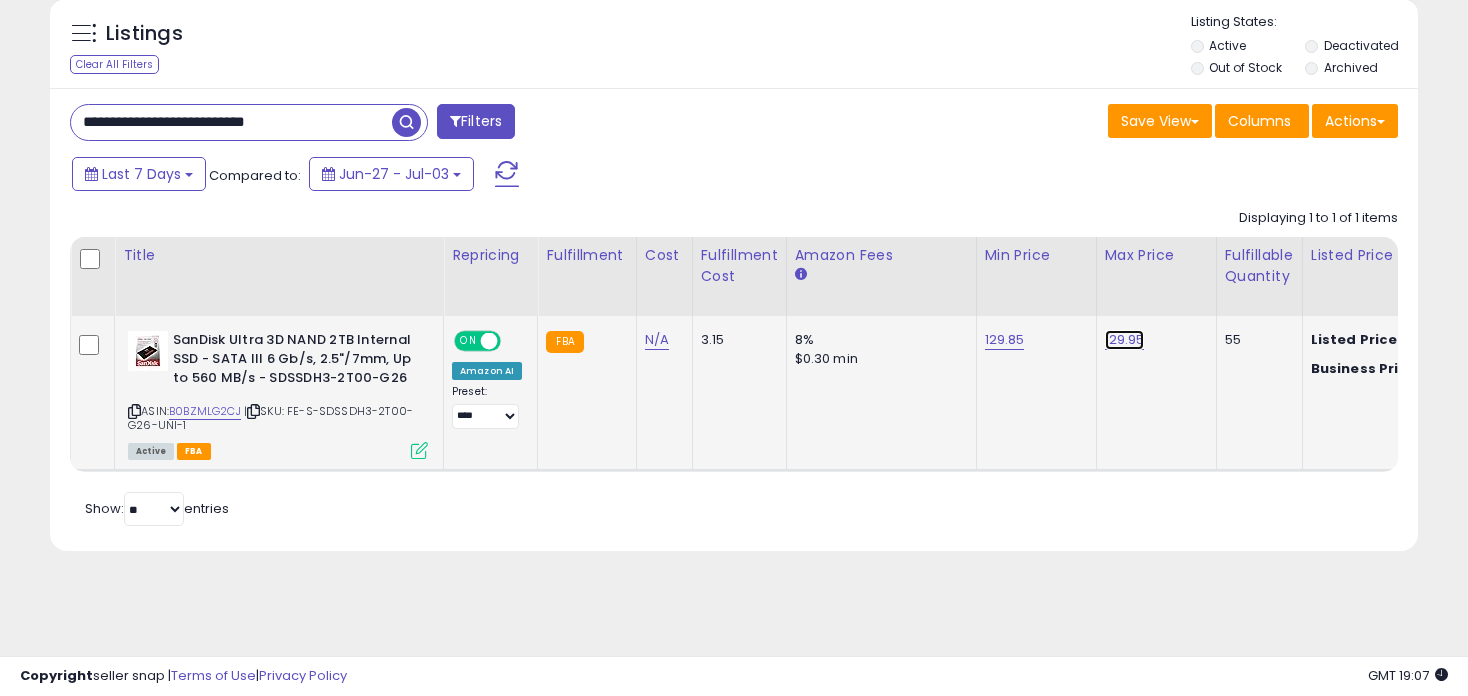 click on "129.95" at bounding box center [1125, 340] 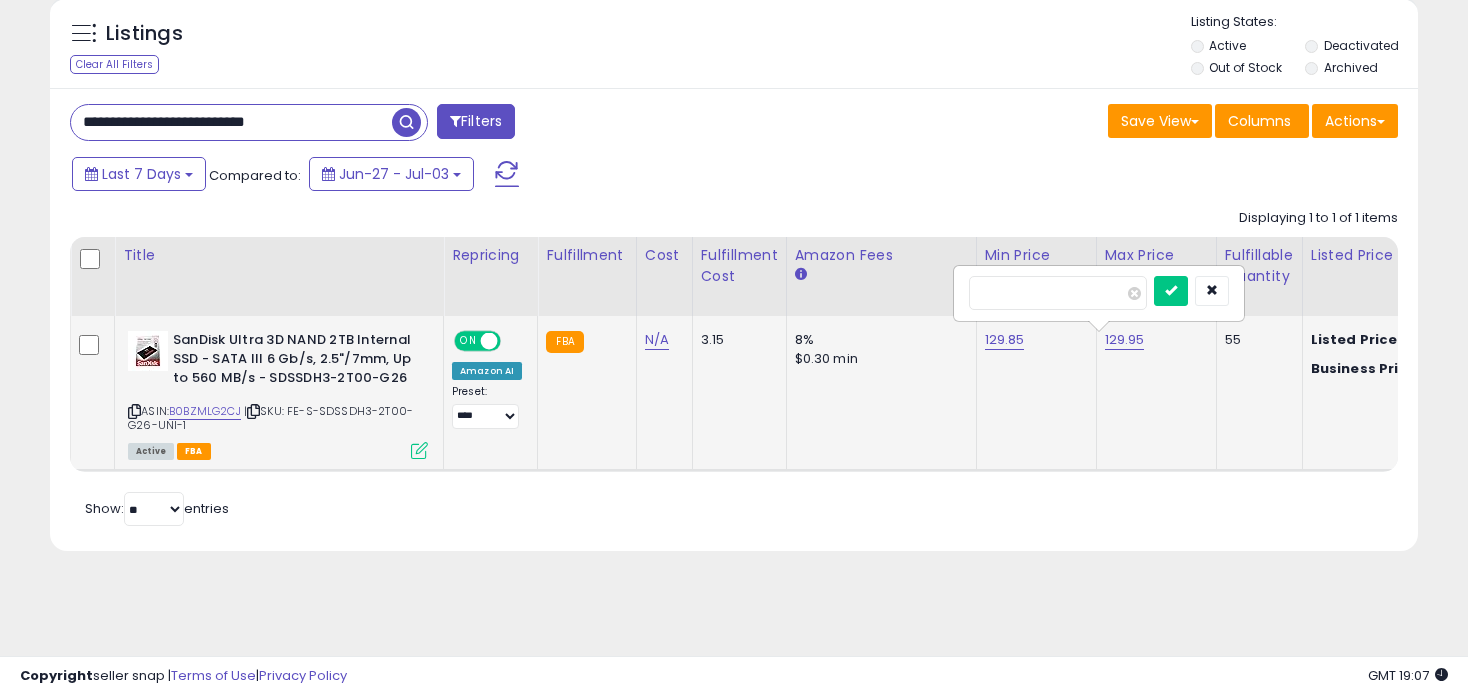 type on "******" 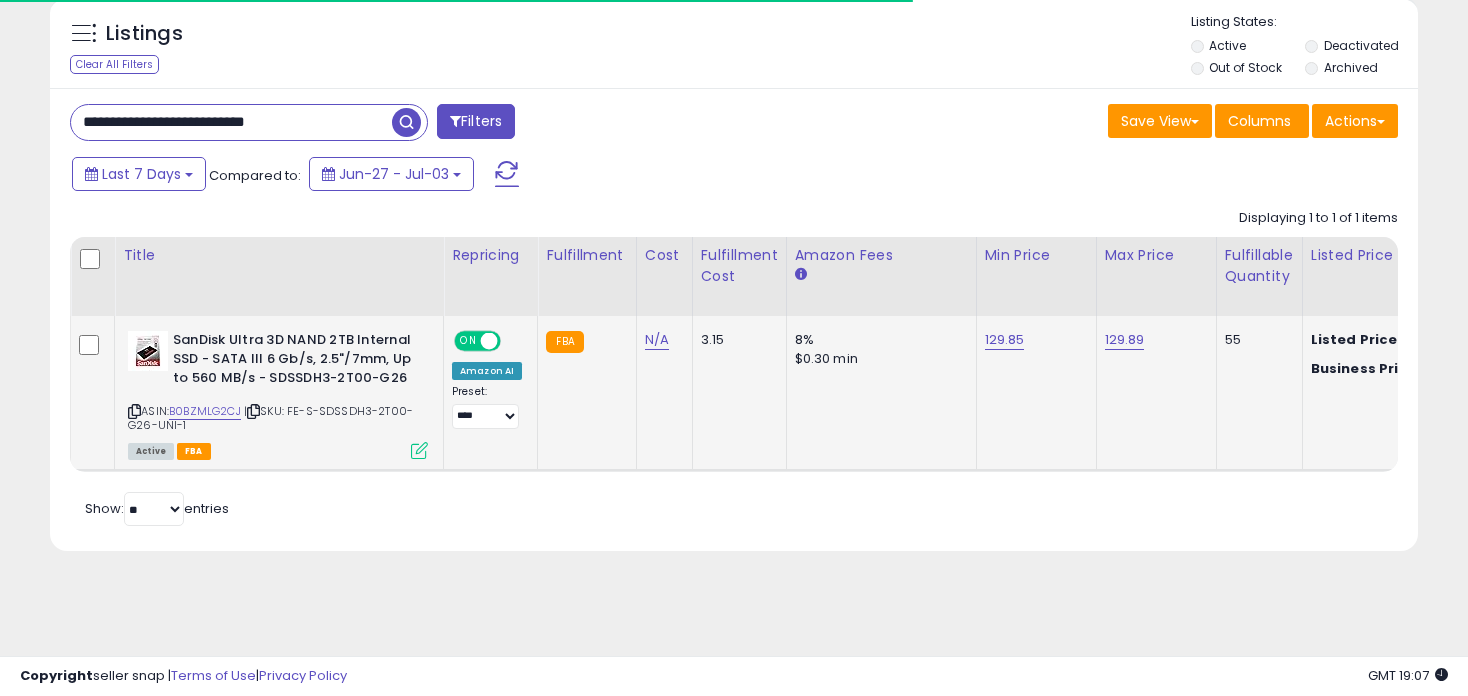 drag, startPoint x: 345, startPoint y: 121, endPoint x: -53, endPoint y: 121, distance: 398 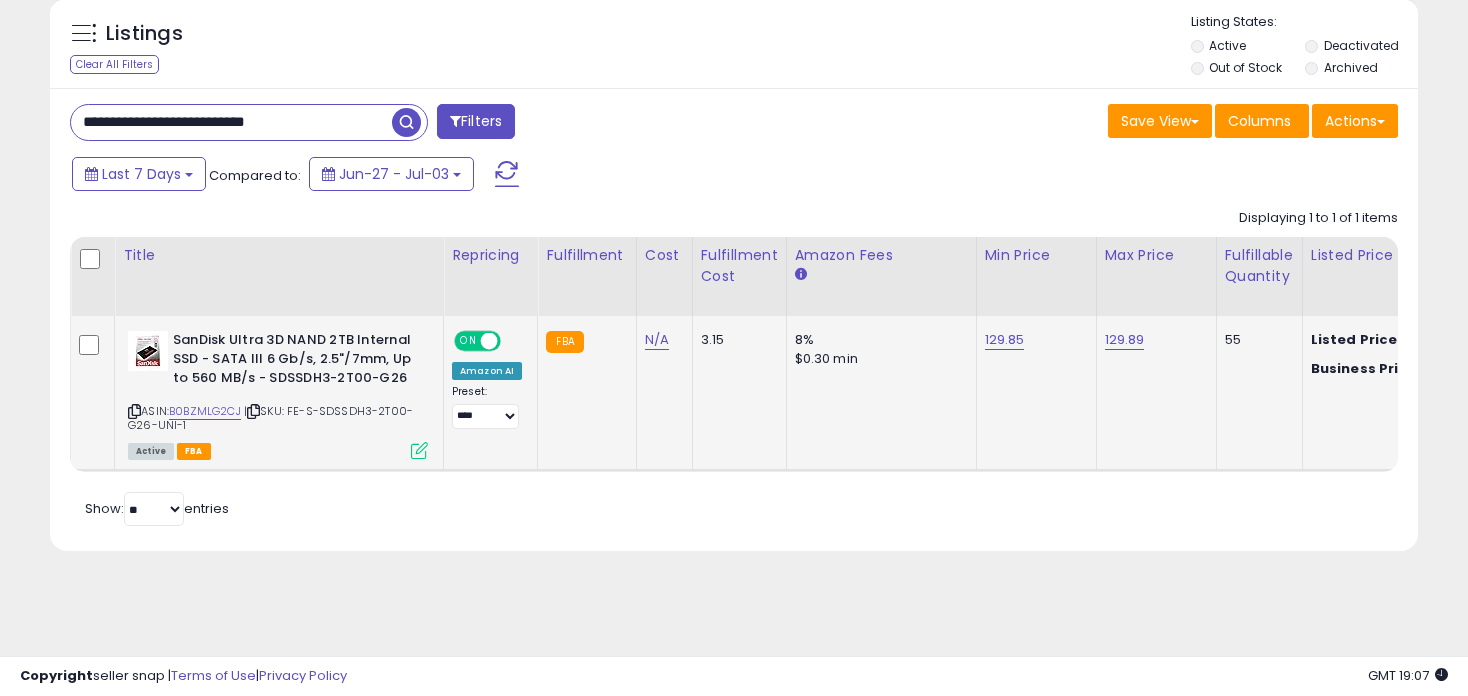 paste on "**" 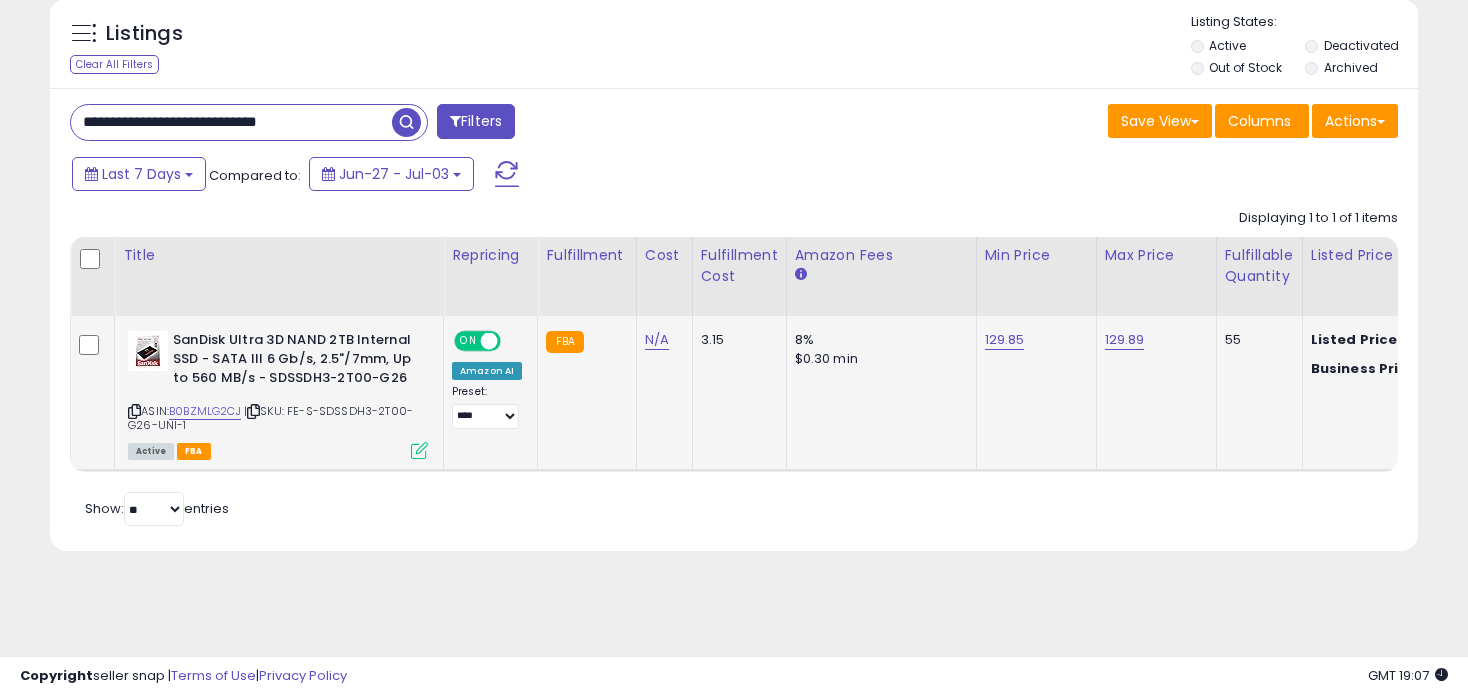 type on "**********" 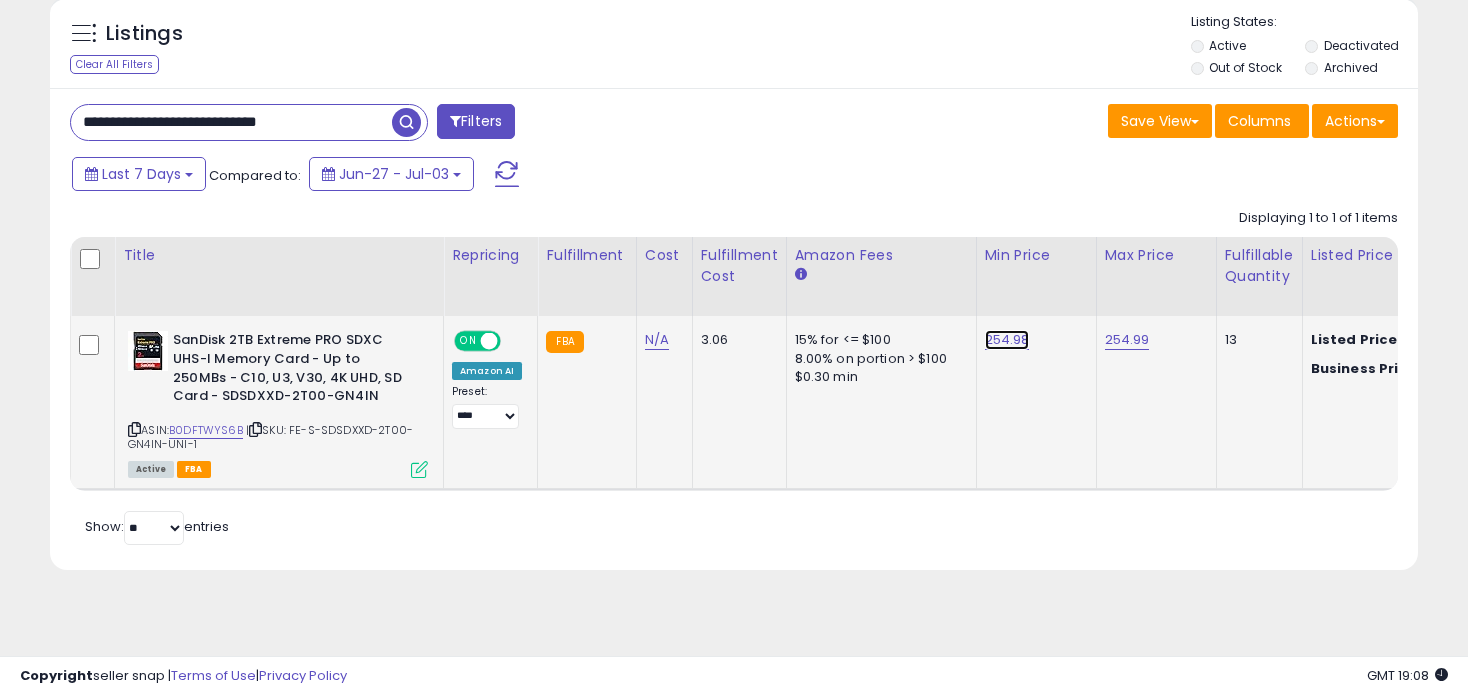 click on "254.98" at bounding box center (1007, 340) 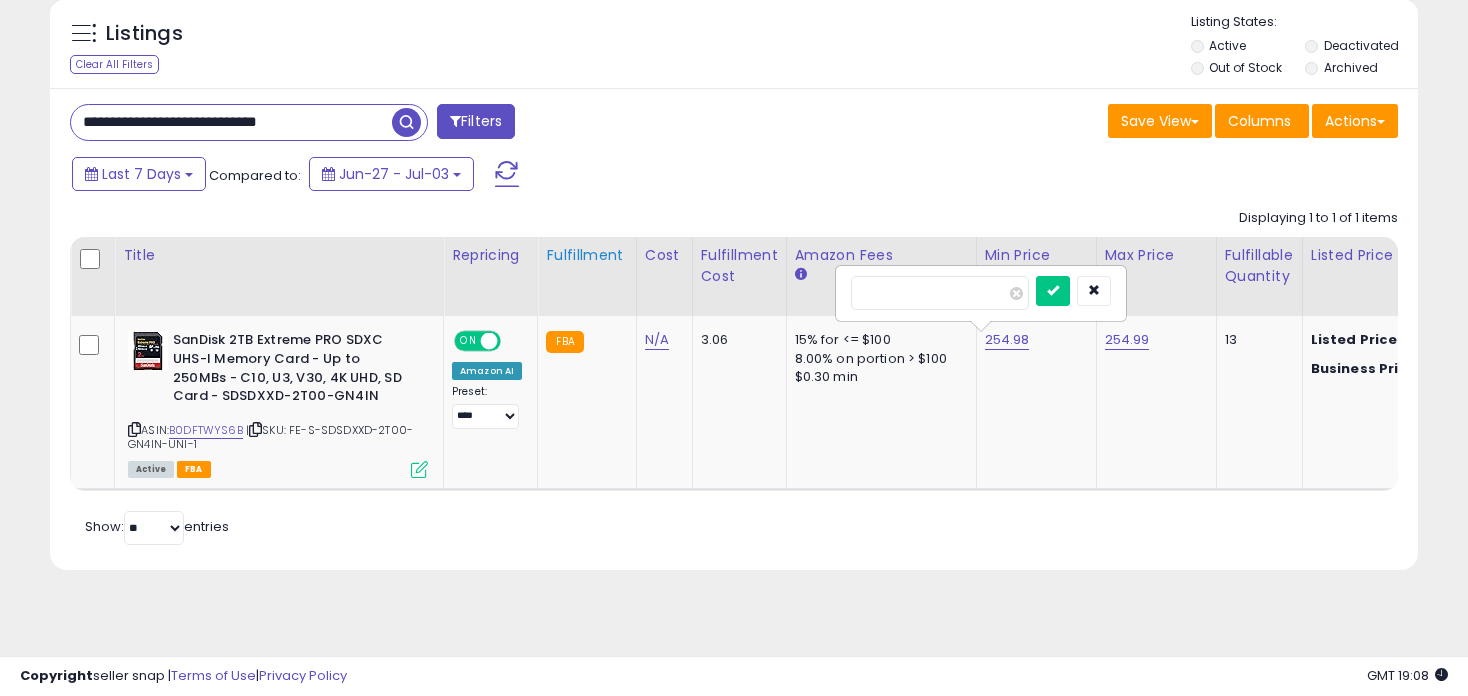 drag, startPoint x: 911, startPoint y: 293, endPoint x: 627, endPoint y: 288, distance: 284.044 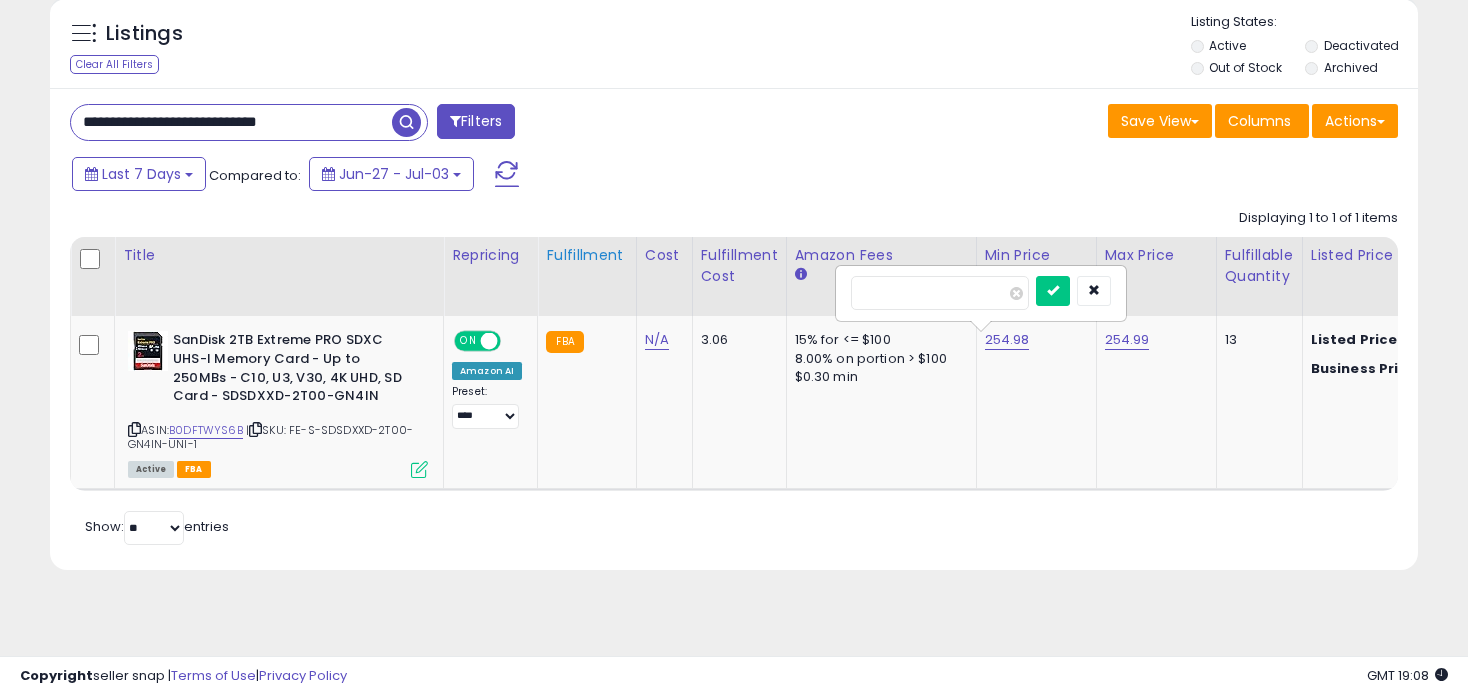 type on "******" 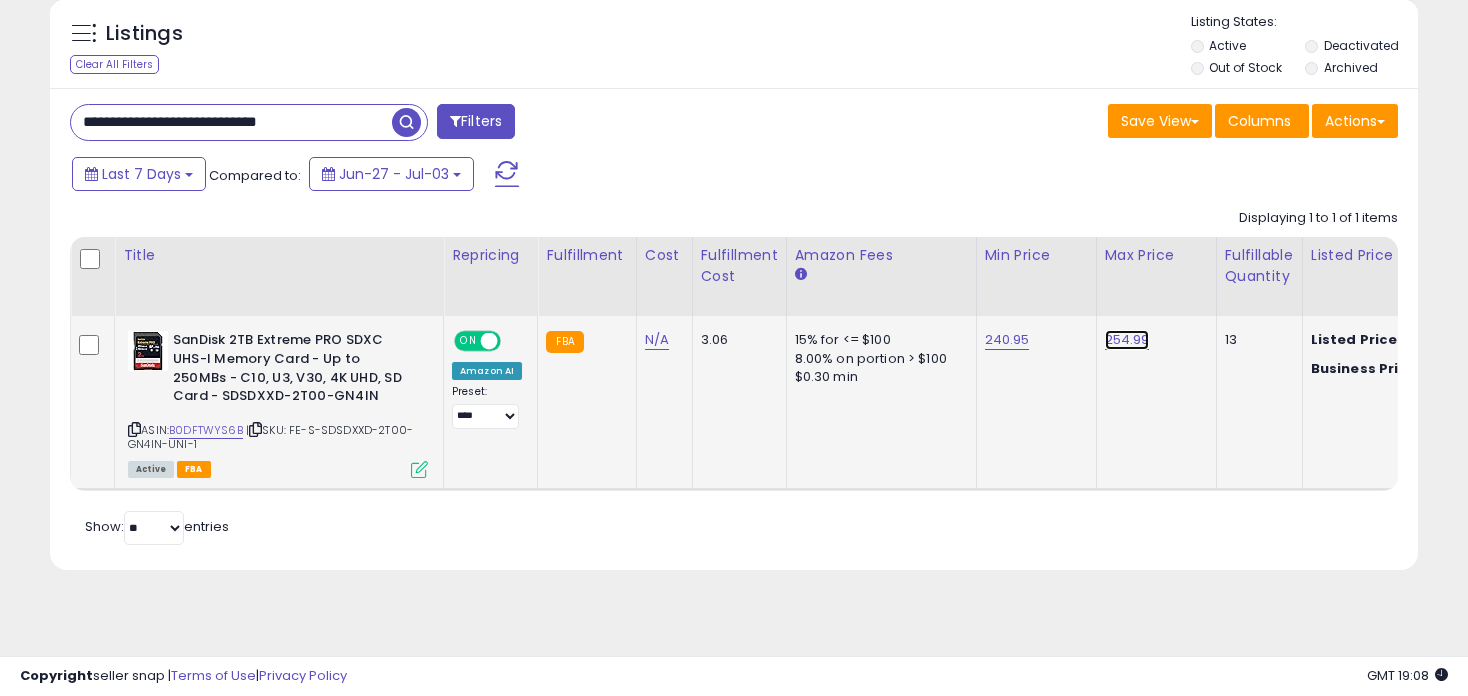 click on "254.99" at bounding box center [1127, 340] 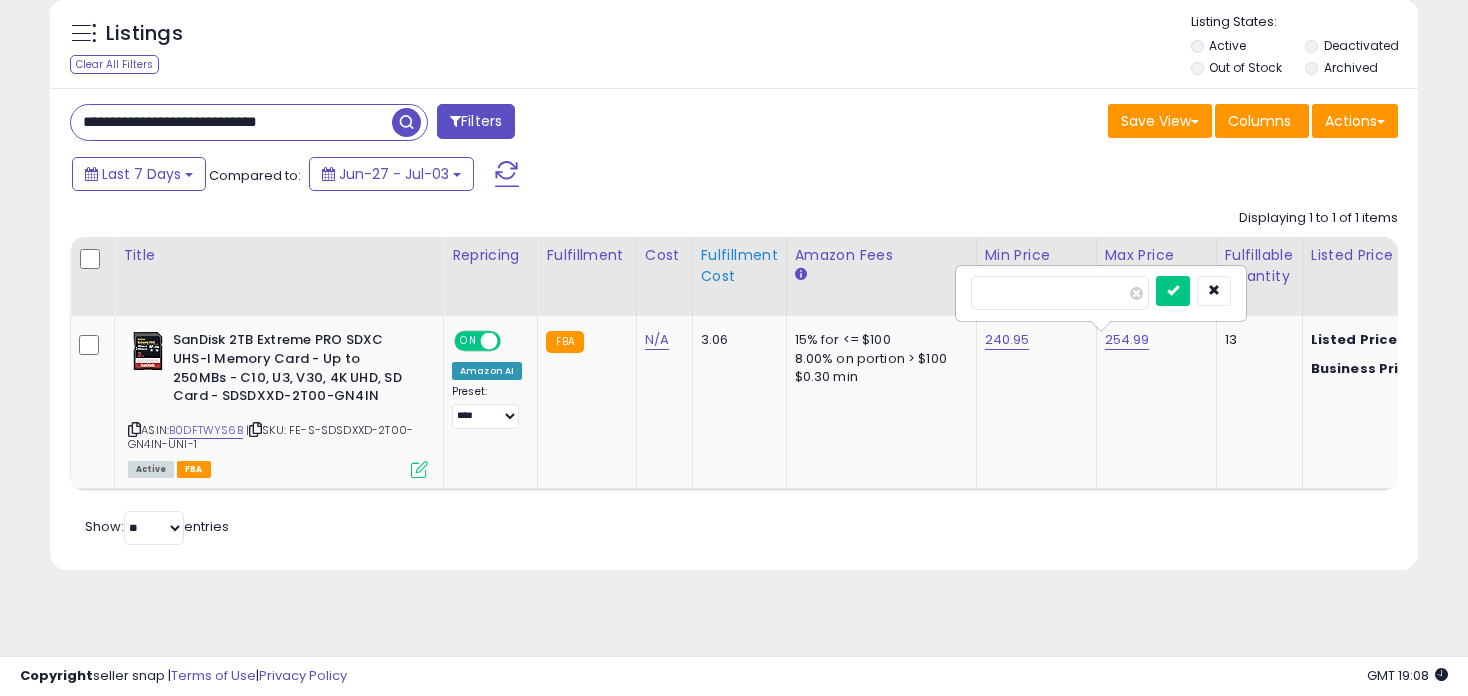 drag, startPoint x: 1073, startPoint y: 294, endPoint x: 719, endPoint y: 302, distance: 354.0904 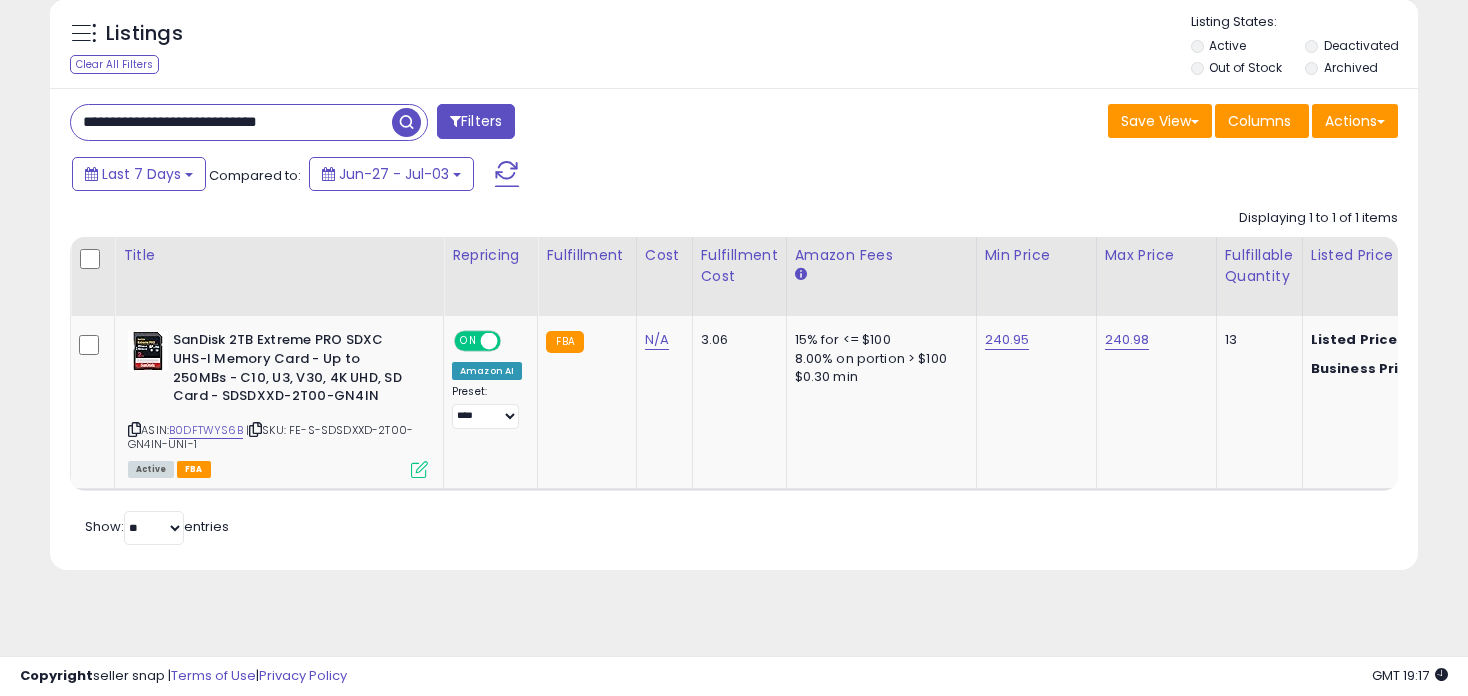 drag, startPoint x: 368, startPoint y: 130, endPoint x: -53, endPoint y: 120, distance: 421.11874 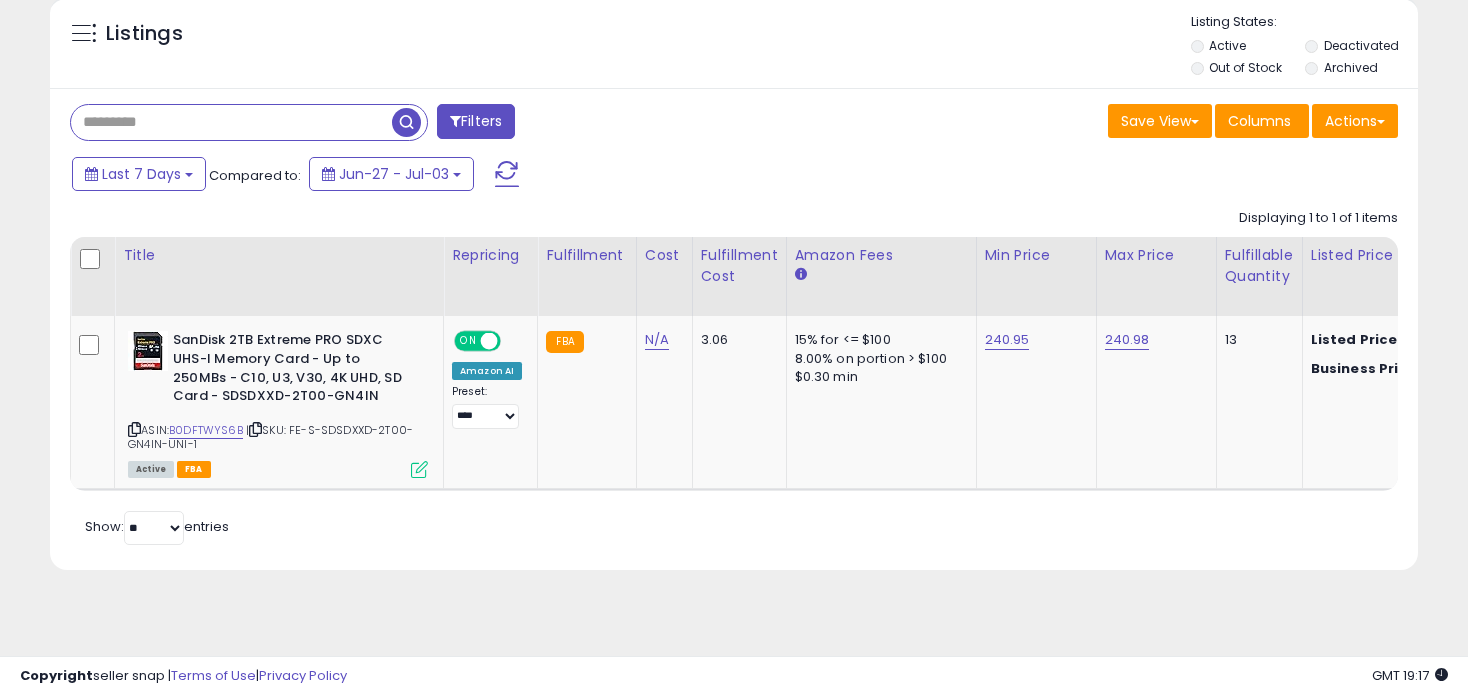 type 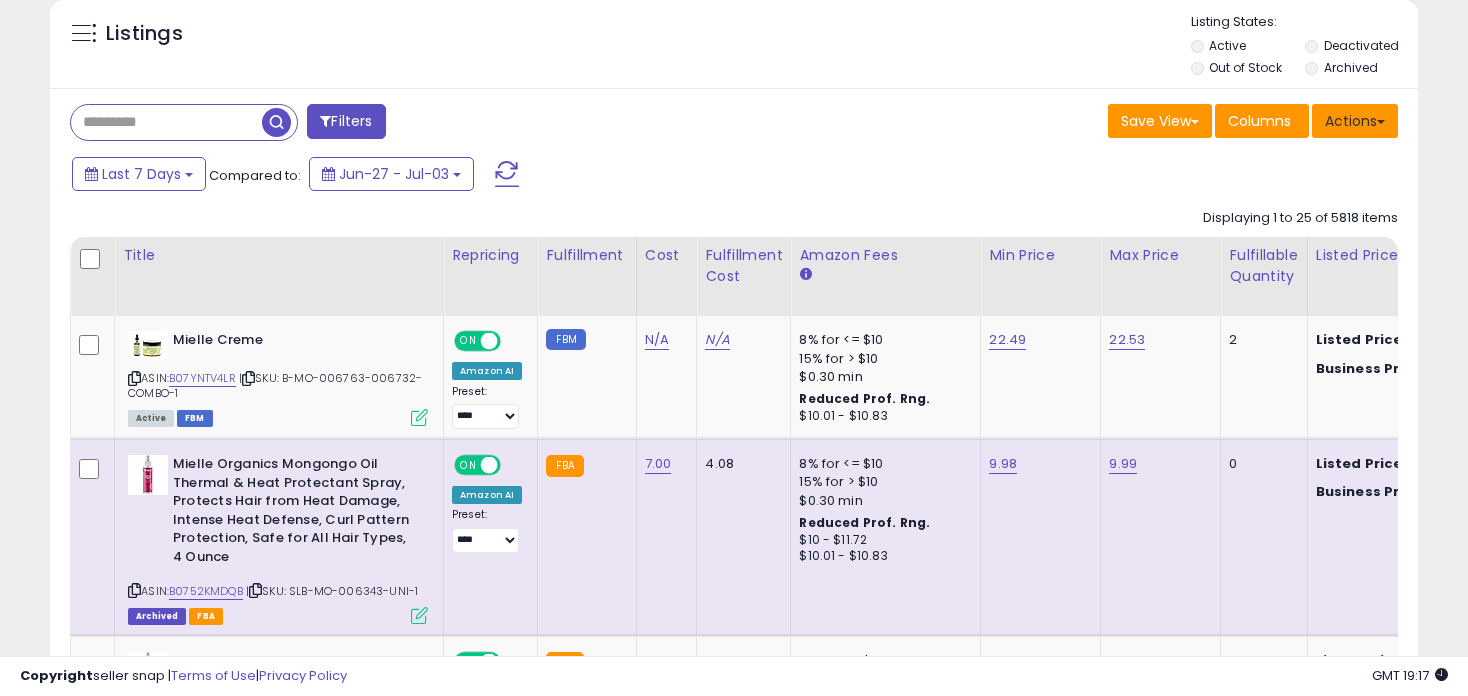 click on "Actions" at bounding box center (1355, 121) 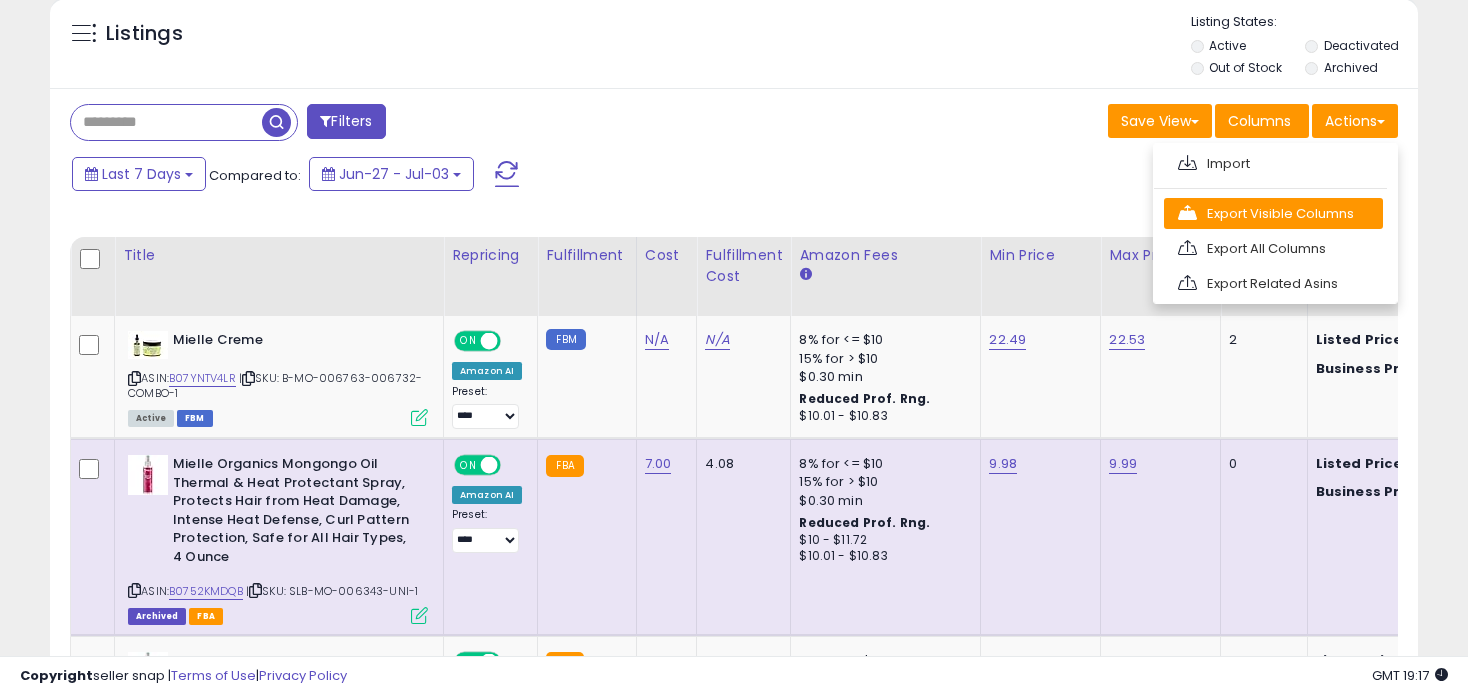 click on "Export Visible Columns" at bounding box center [1273, 213] 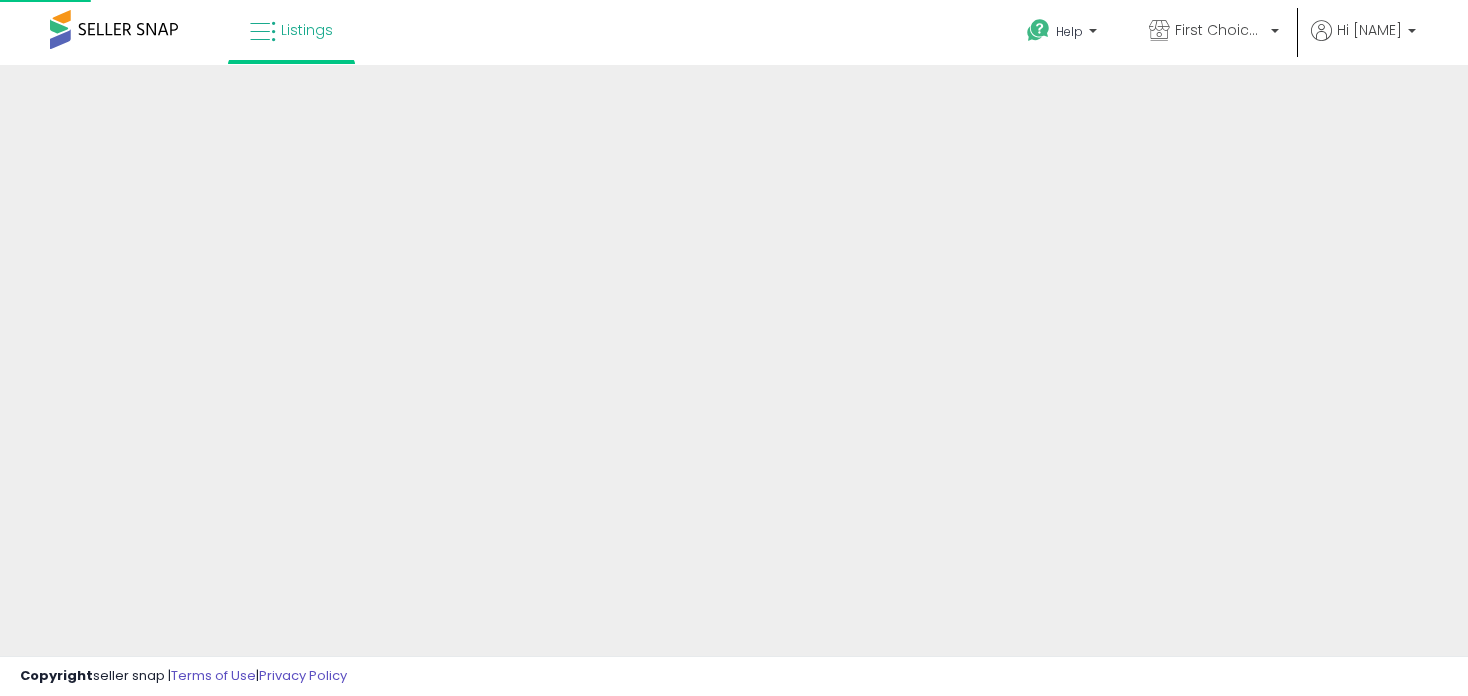 scroll, scrollTop: 199, scrollLeft: 0, axis: vertical 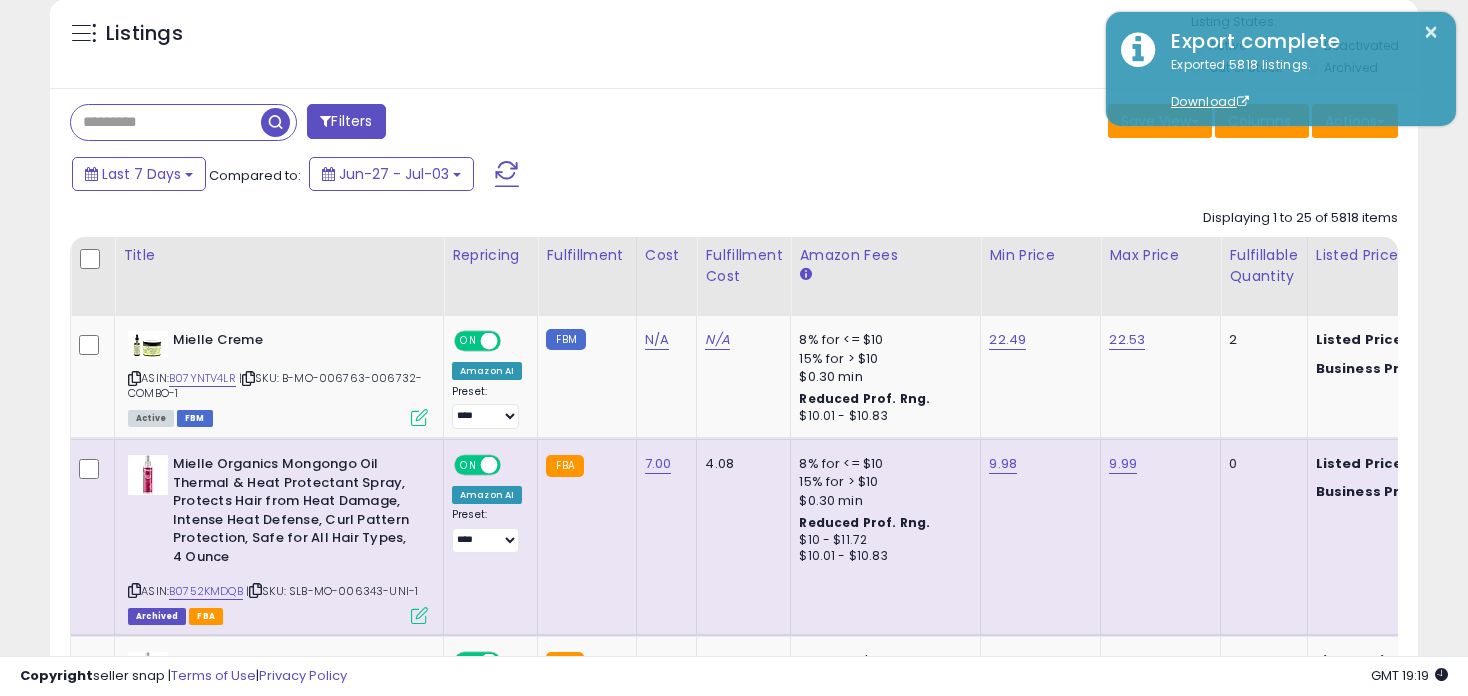 click on "Last 7 Days
Compared to:
Jun-27 - Jul-03" at bounding box center [565, 176] 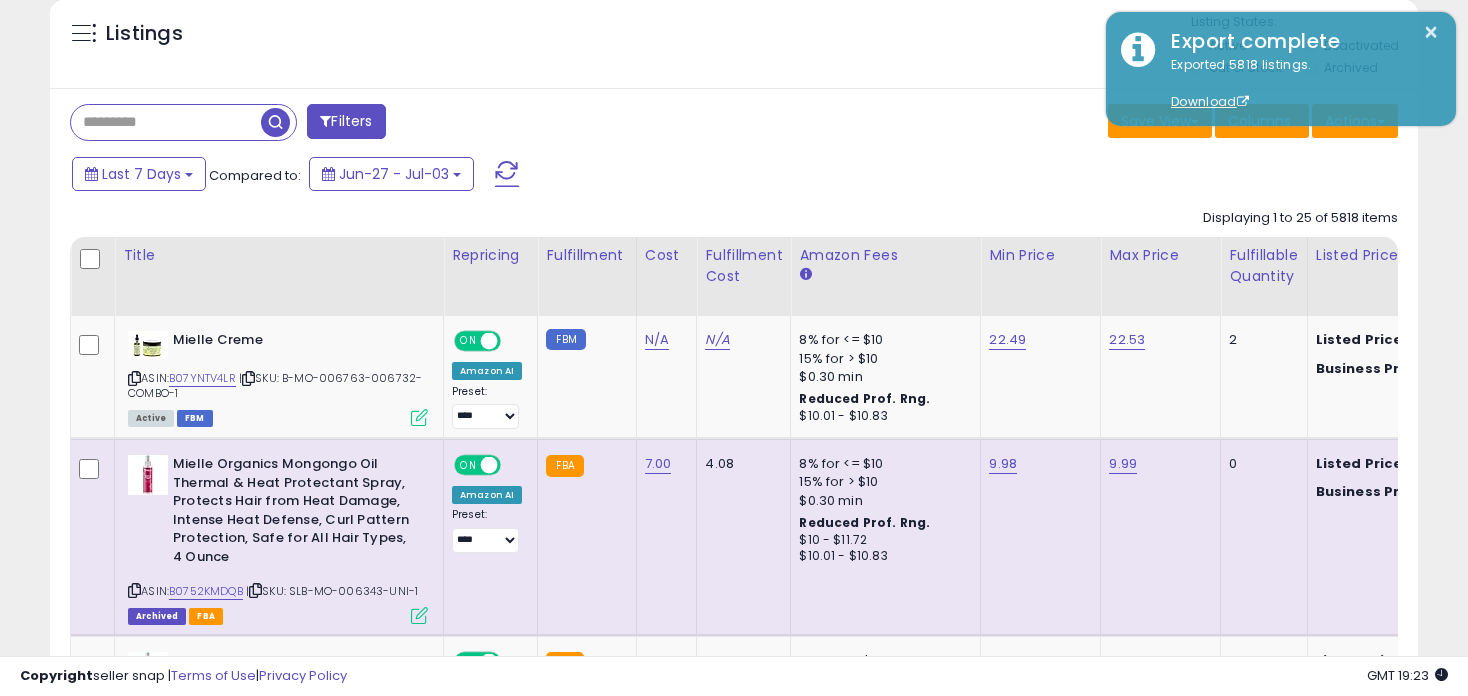 click on "Save View
Save As New View
Update Current View
Columns
Actions
Import  Export Visible Columns" at bounding box center [1073, 123] 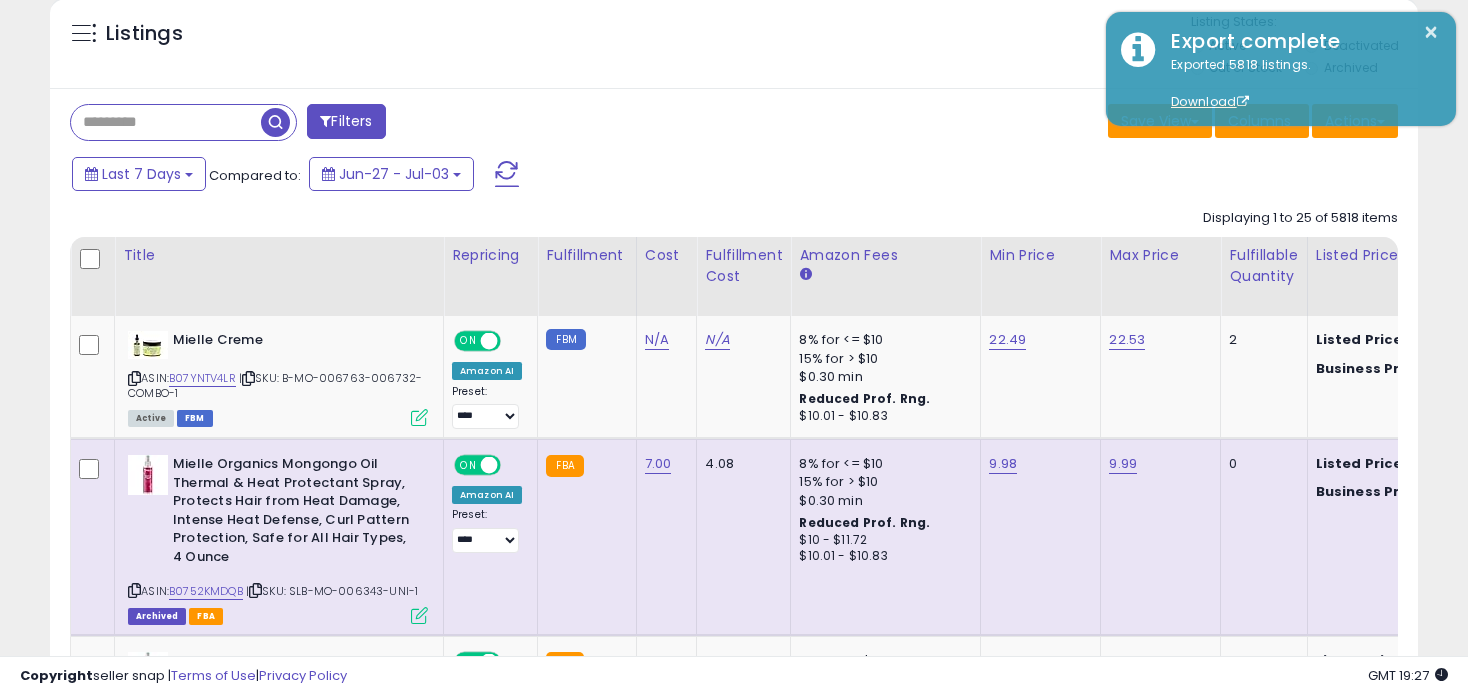 click on "Save View
Save As New View
Update Current View
Columns
Actions
Import  Export Visible Columns" at bounding box center [1073, 123] 